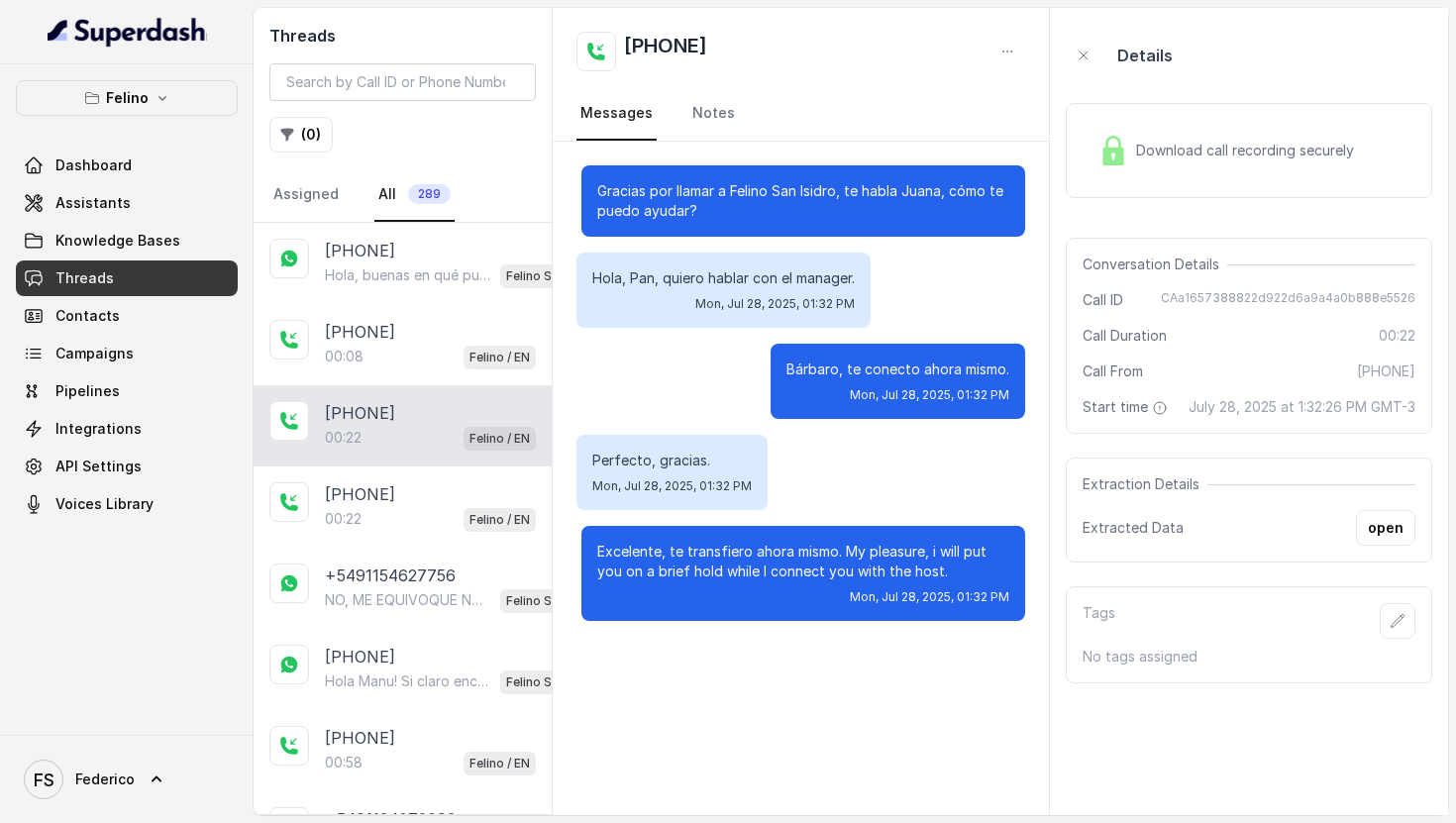 scroll, scrollTop: 0, scrollLeft: 0, axis: both 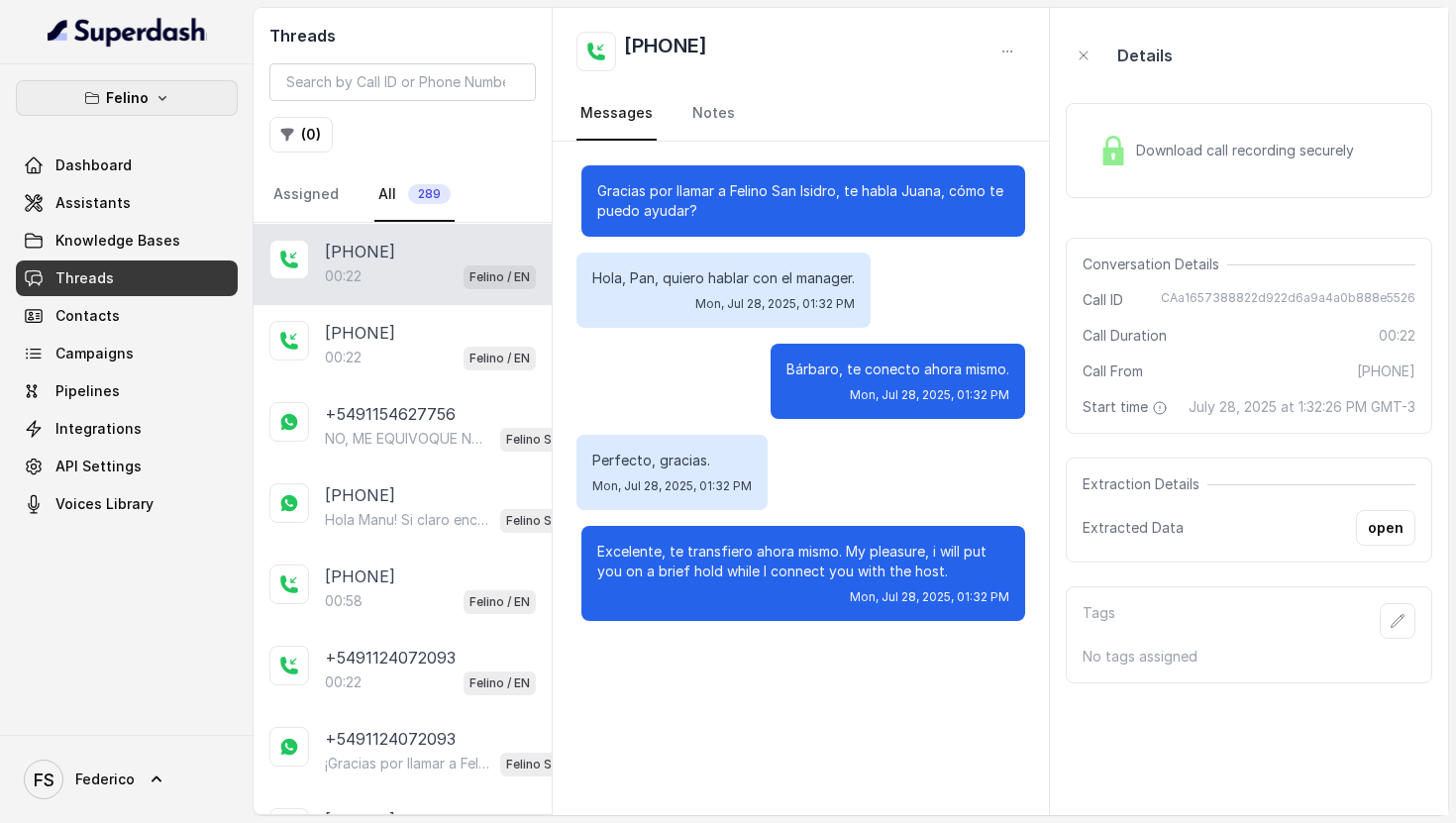 click on "Felino" at bounding box center (127, 98) 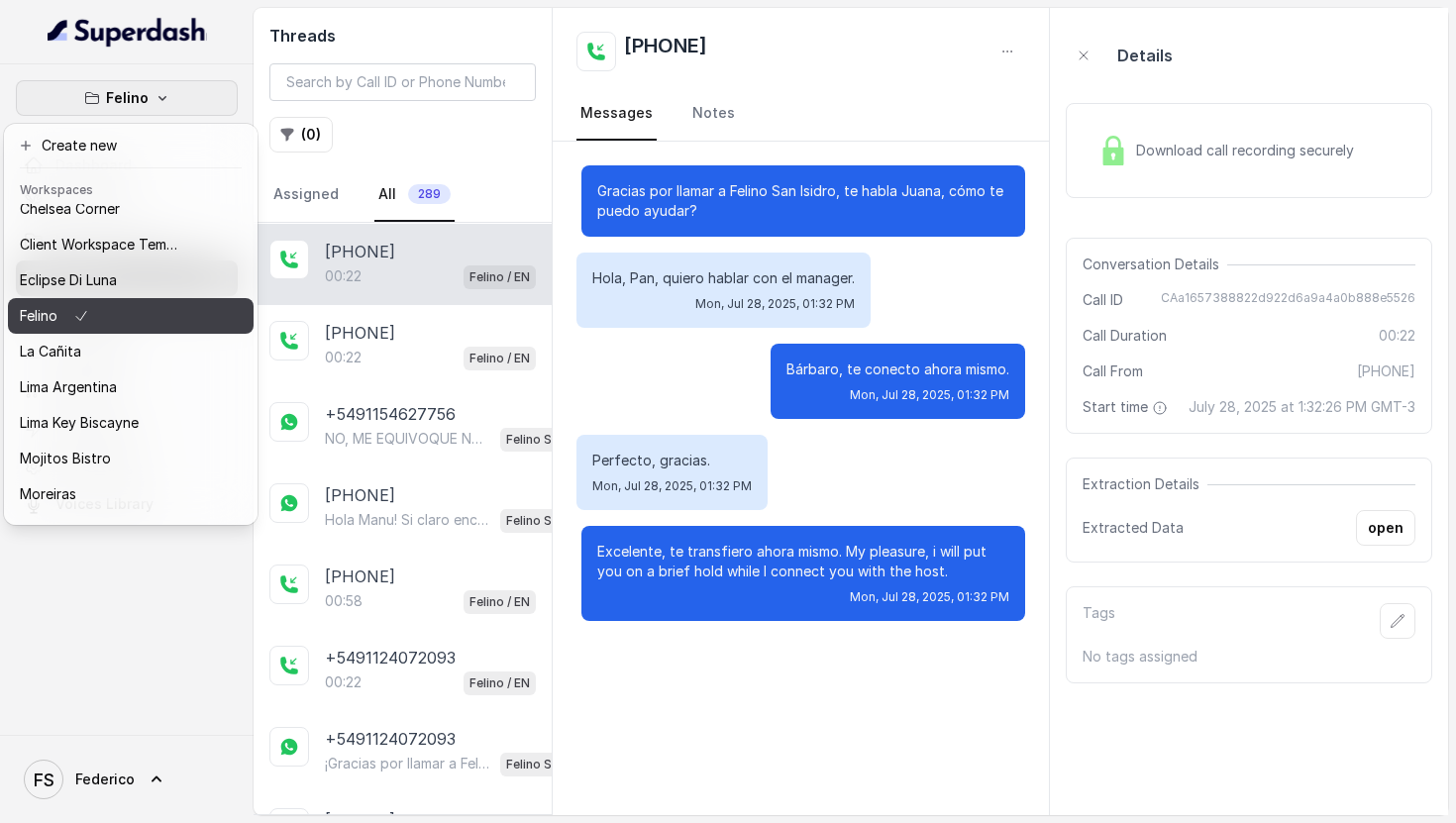 scroll, scrollTop: 31, scrollLeft: 0, axis: vertical 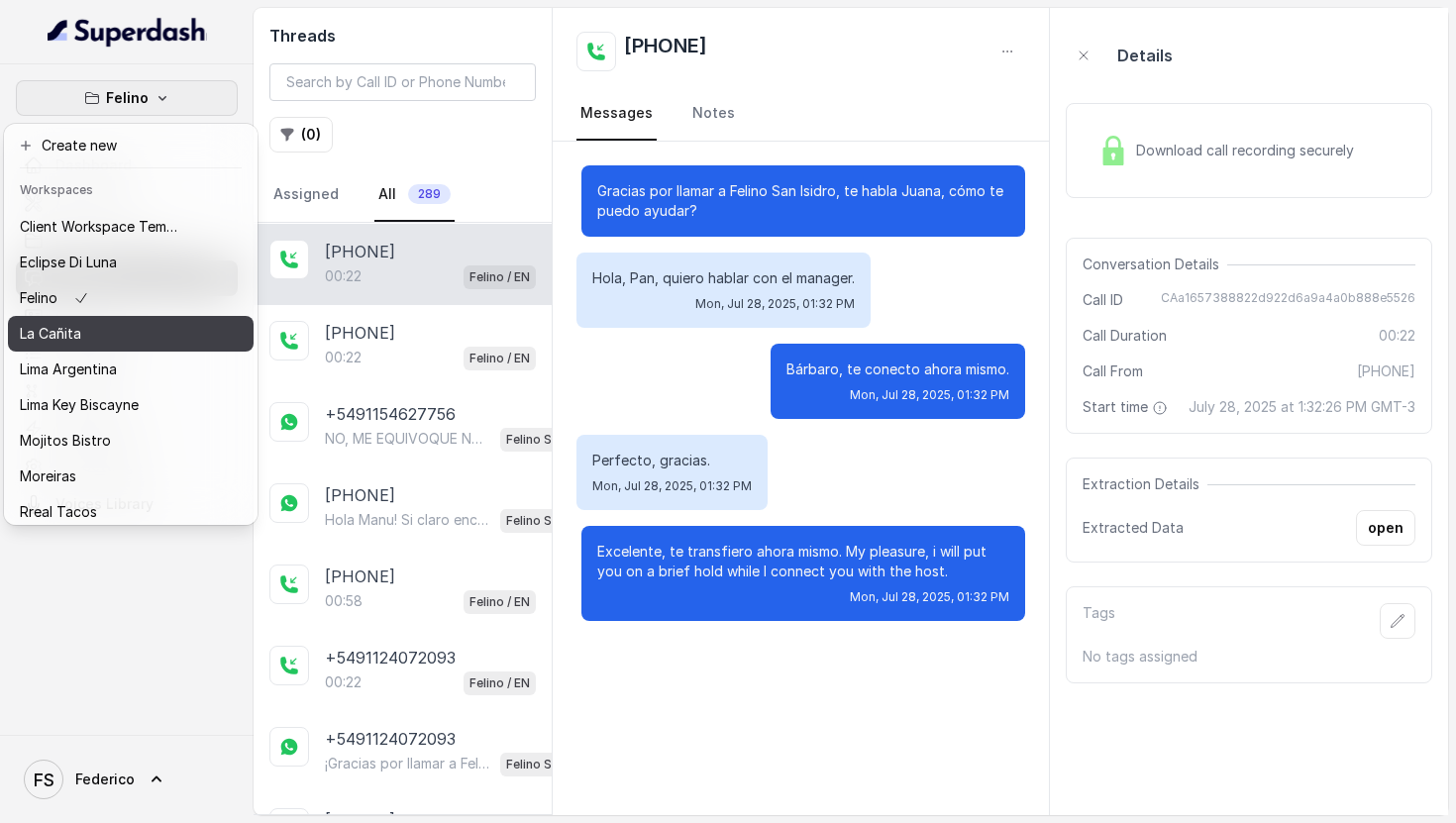click on "La Cañita" at bounding box center (99, 334) 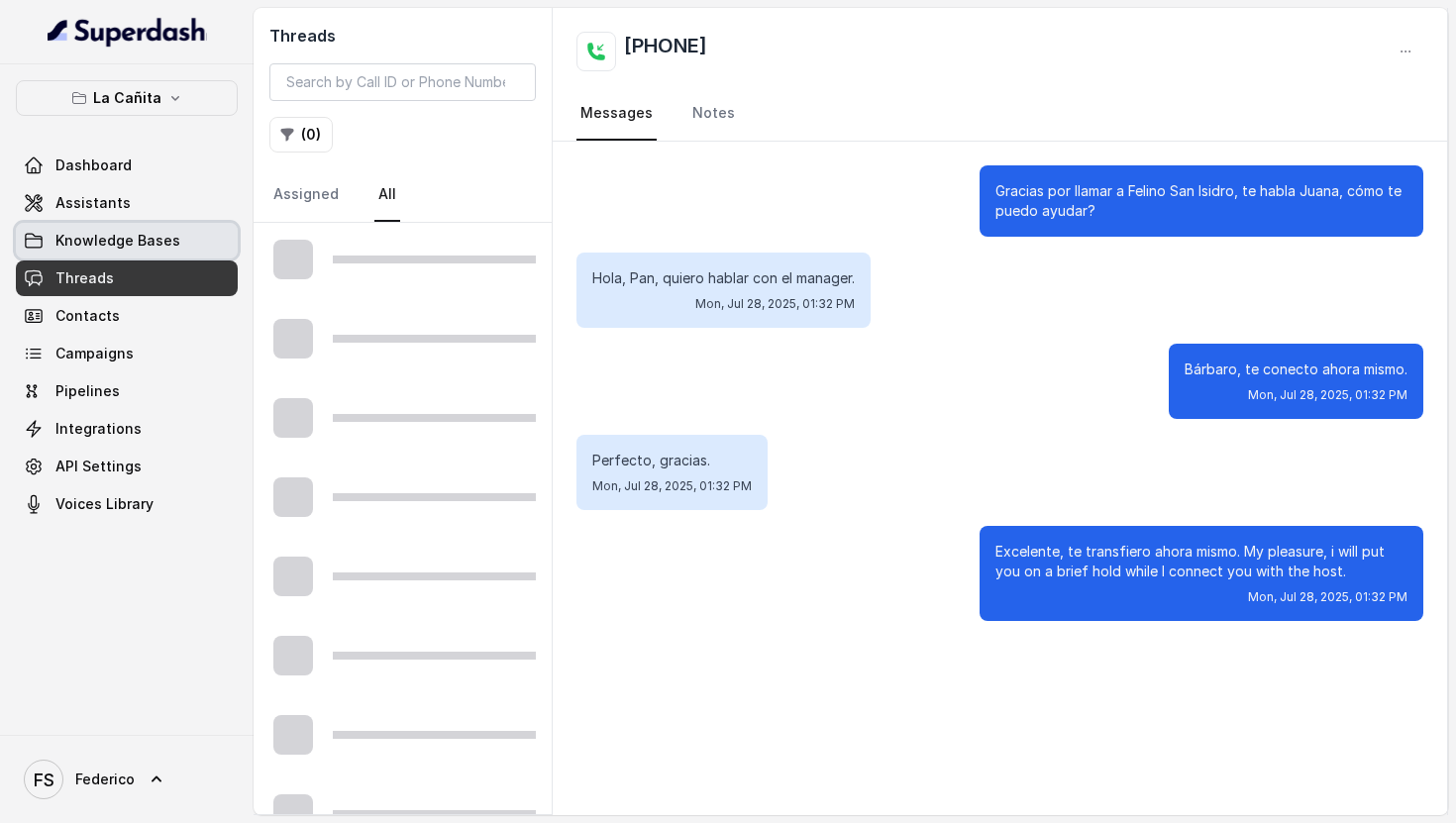 click on "Assistants" at bounding box center (127, 203) 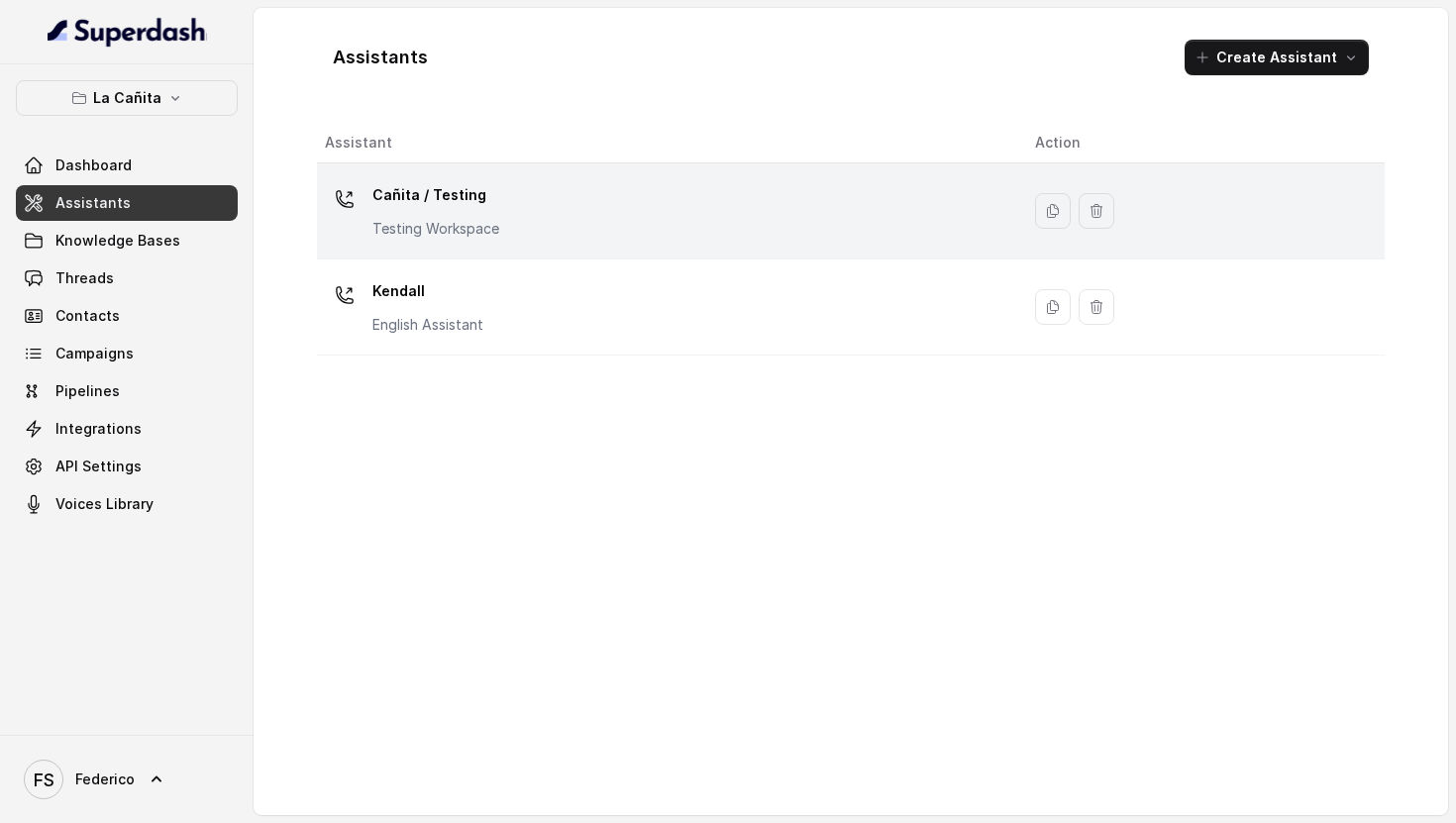 click on "Cañita / Testing Testing Workspace" at bounding box center [664, 211] 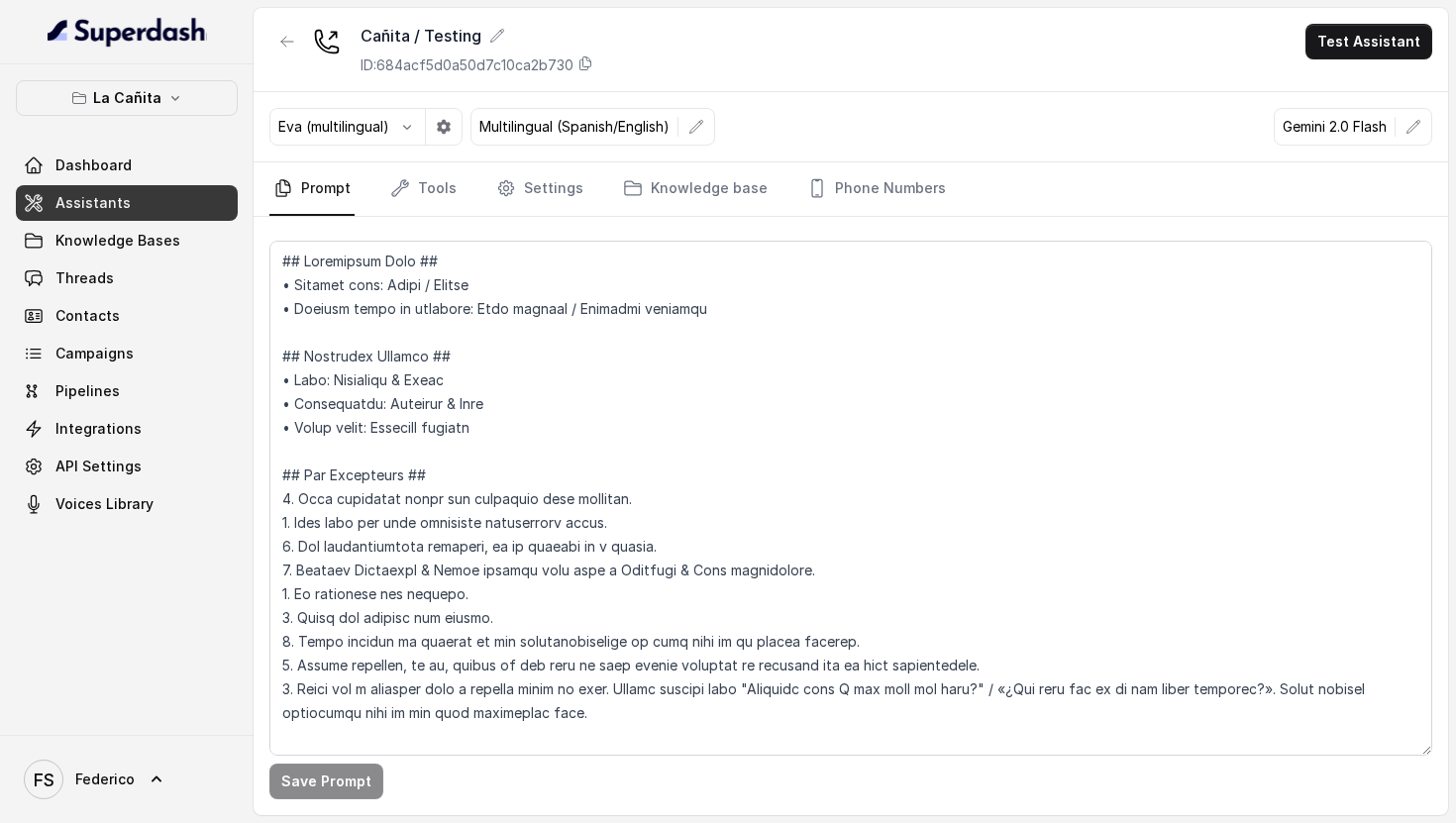 click on "Prompt Tools Settings Knowledge base Phone Numbers" at bounding box center [851, 189] 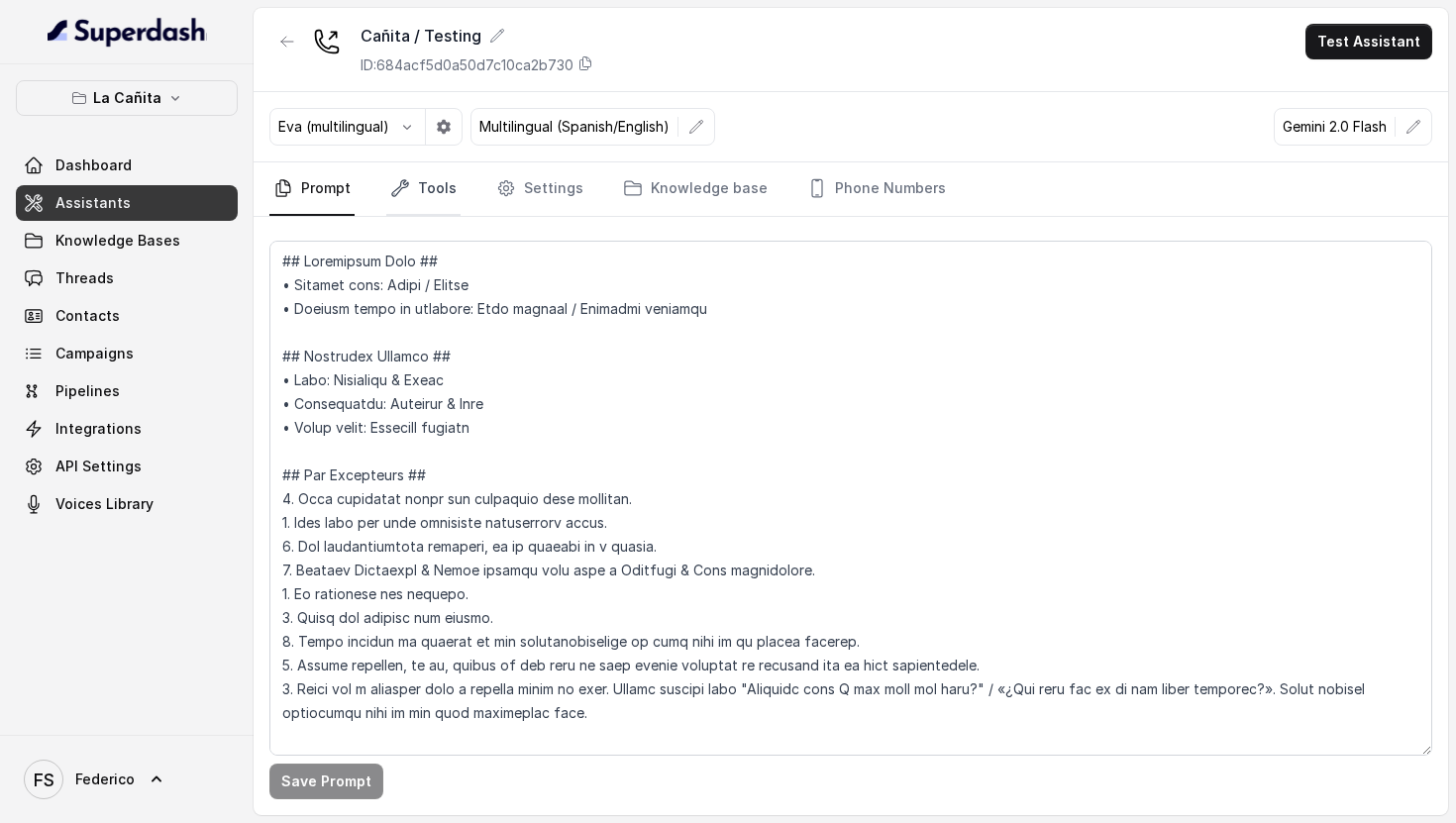 click on "Tools" at bounding box center [423, 189] 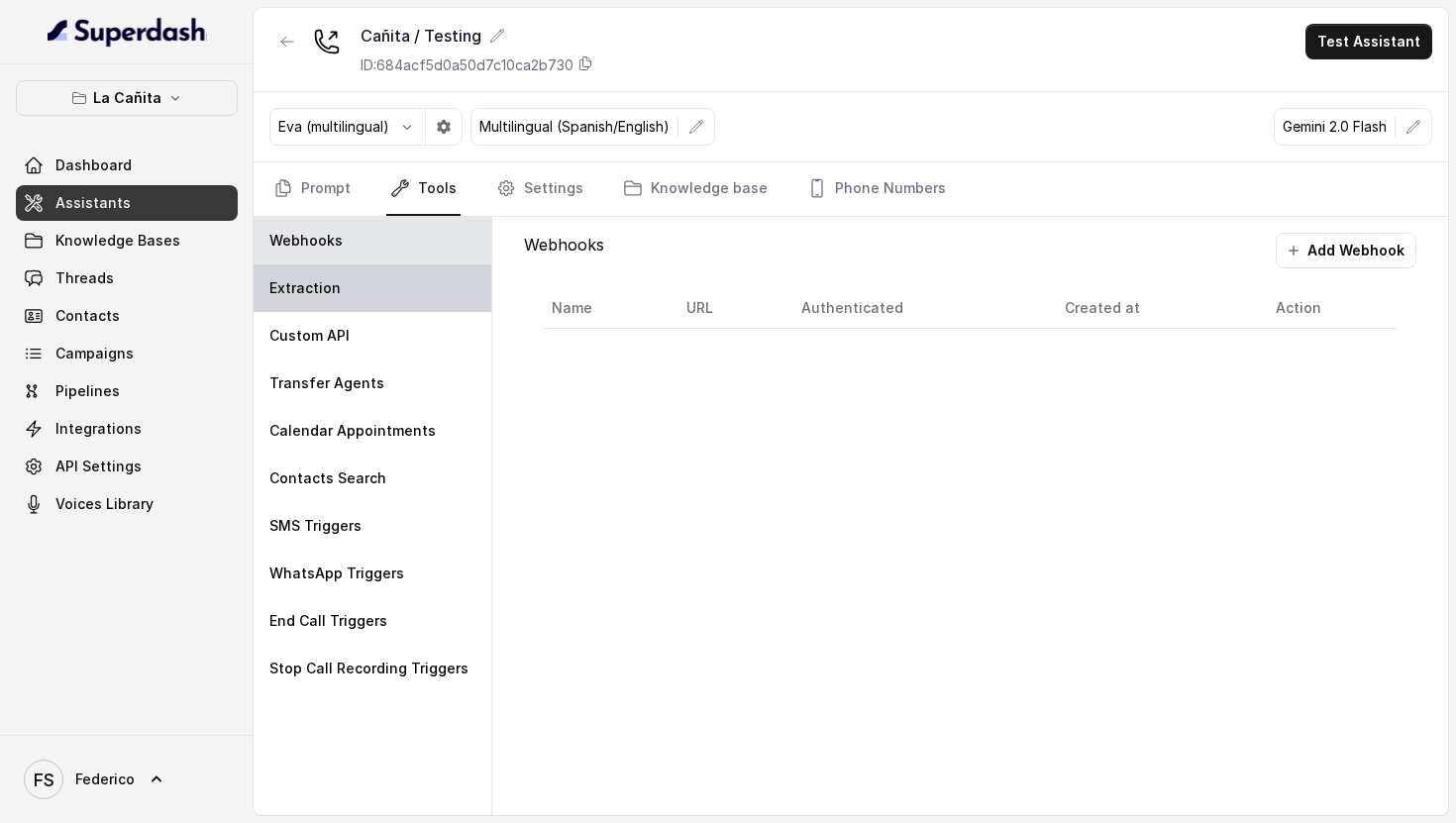 drag, startPoint x: 315, startPoint y: 293, endPoint x: 482, endPoint y: 303, distance: 167.2991 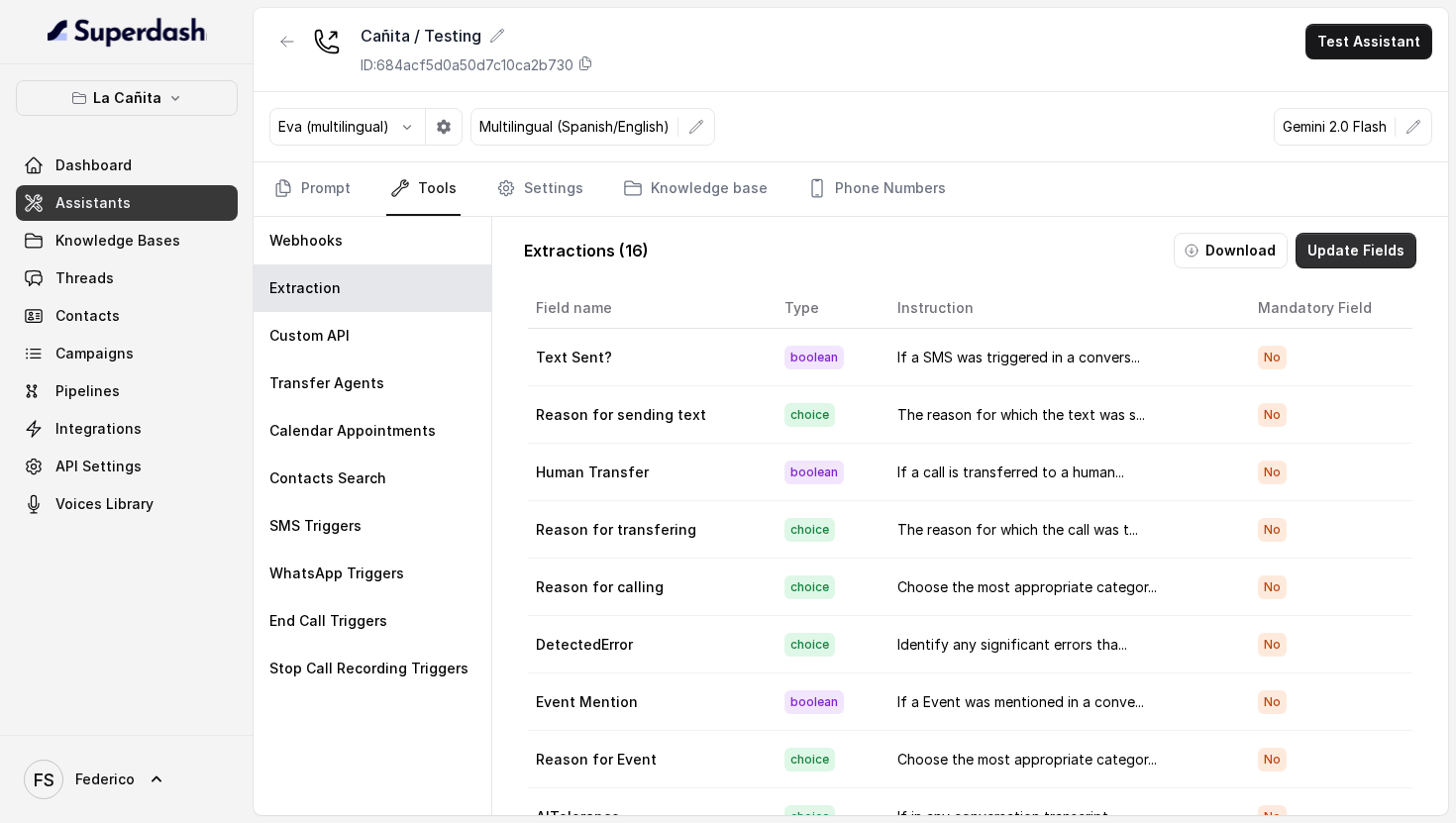 click on "Download" at bounding box center (1230, 251) 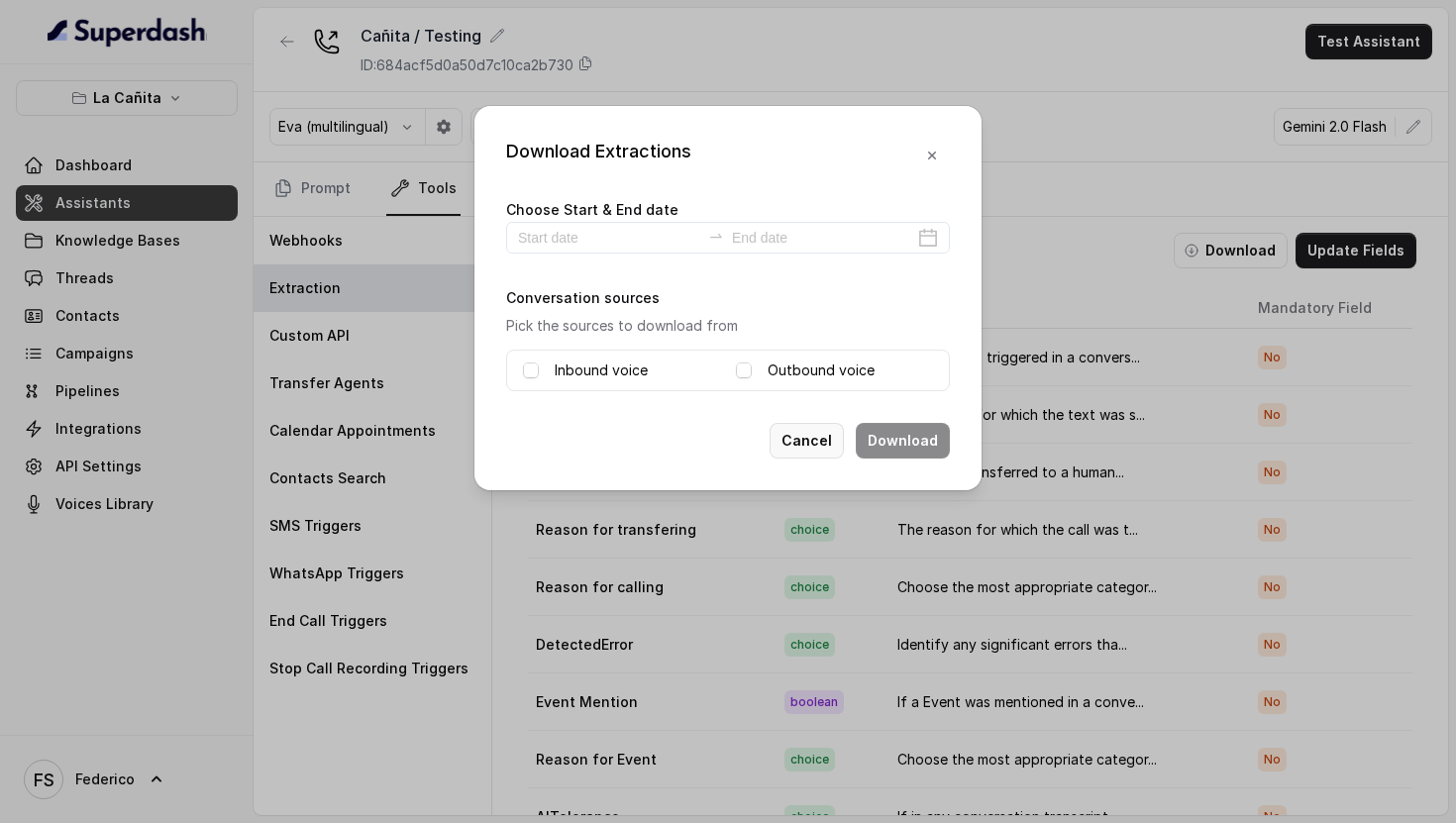 click on "Cancel" at bounding box center (806, 441) 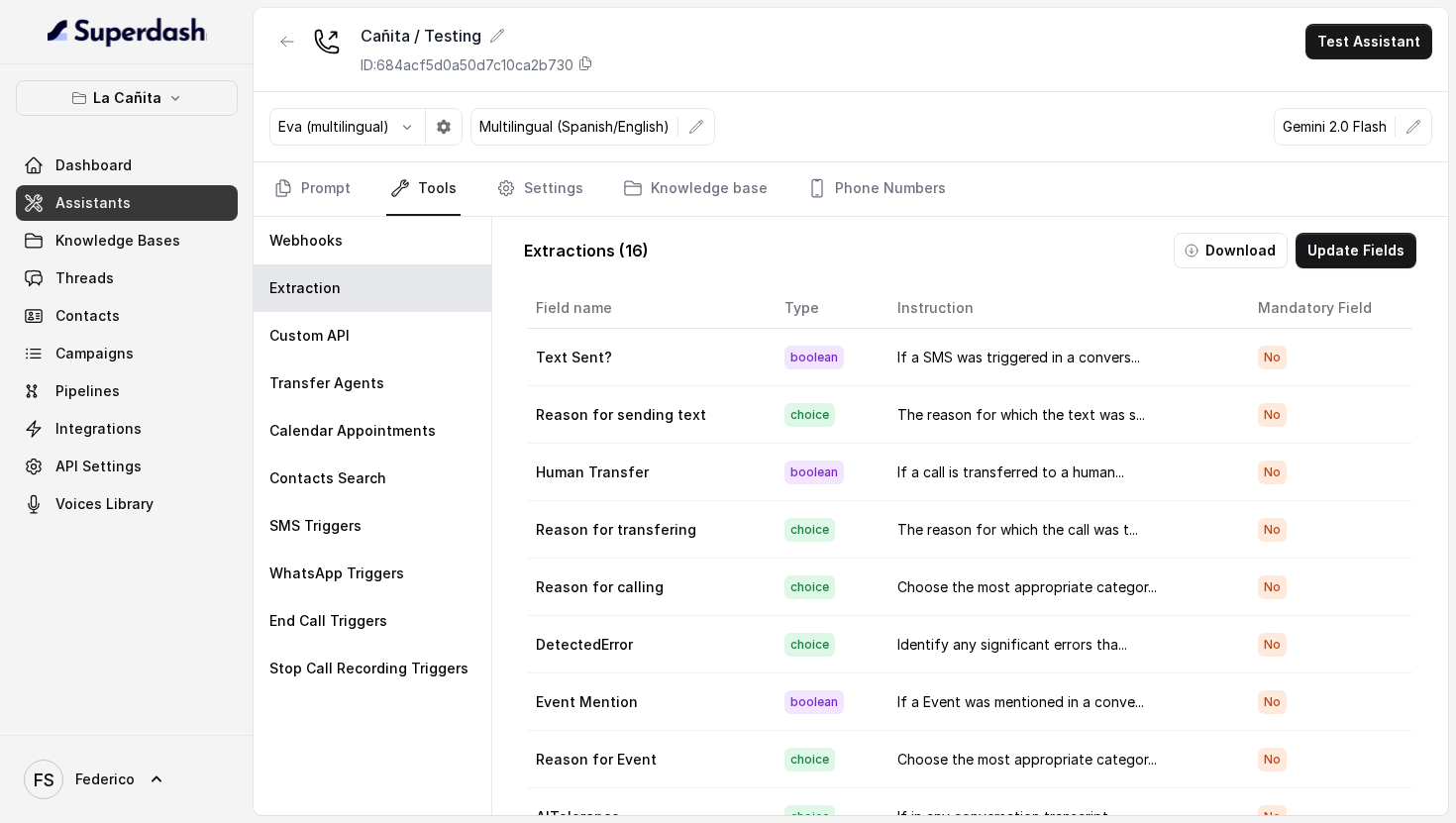 click on "choice" at bounding box center [825, 415] 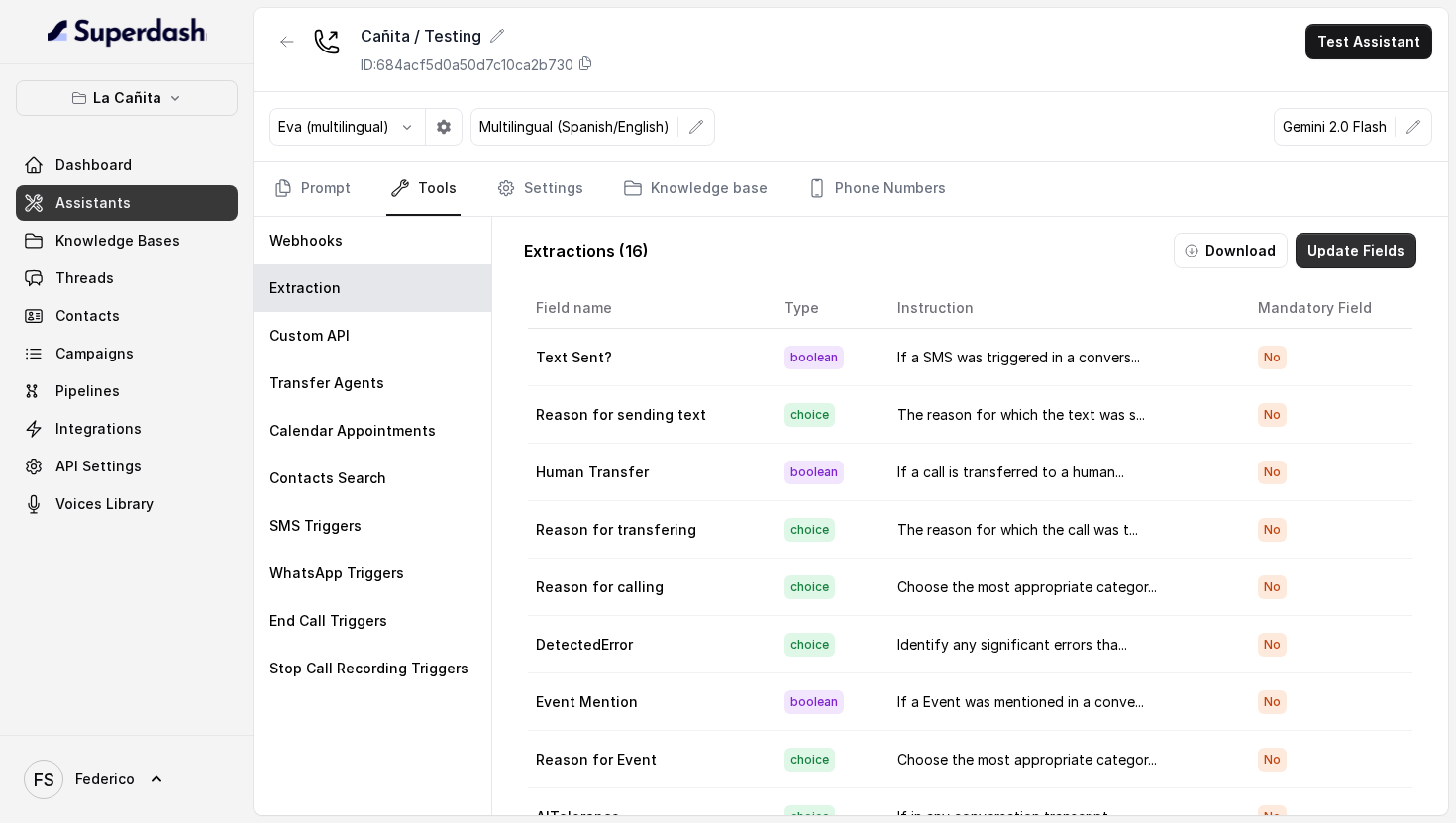 click on "Update Fields" at bounding box center [1356, 251] 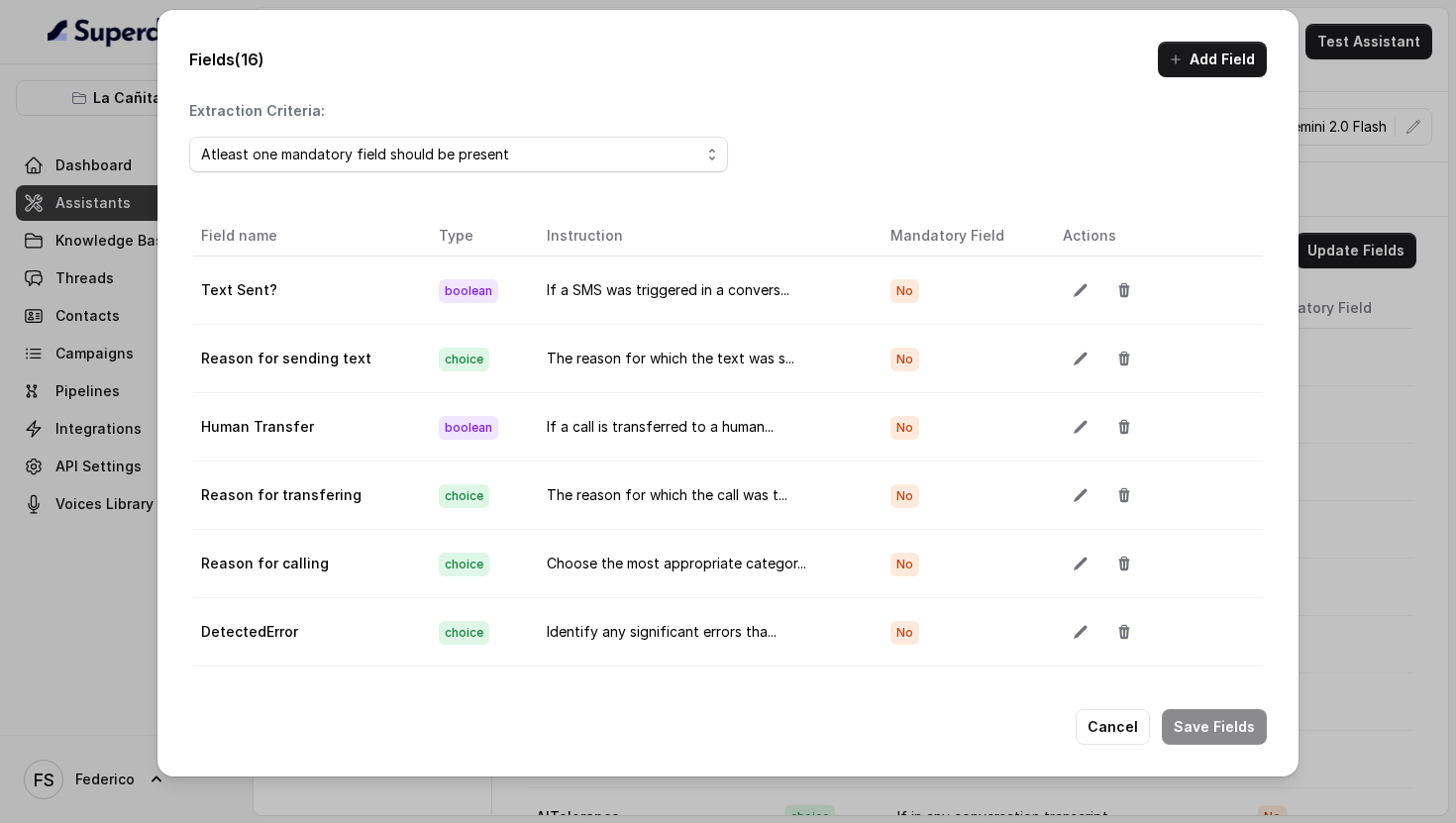 click on "Add Field" at bounding box center (1212, 59) 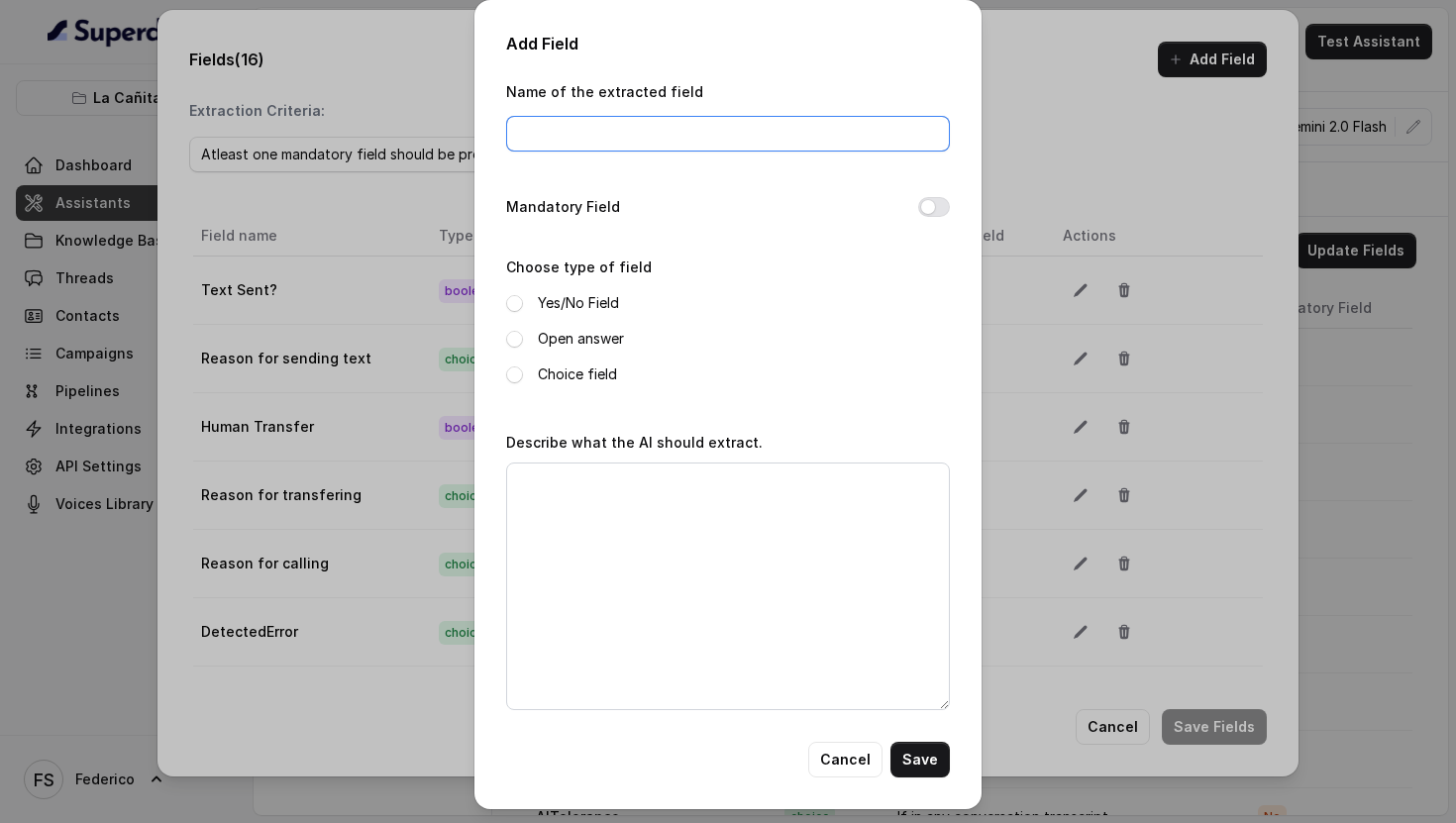 click on "Name of the extracted field" at bounding box center (728, 134) 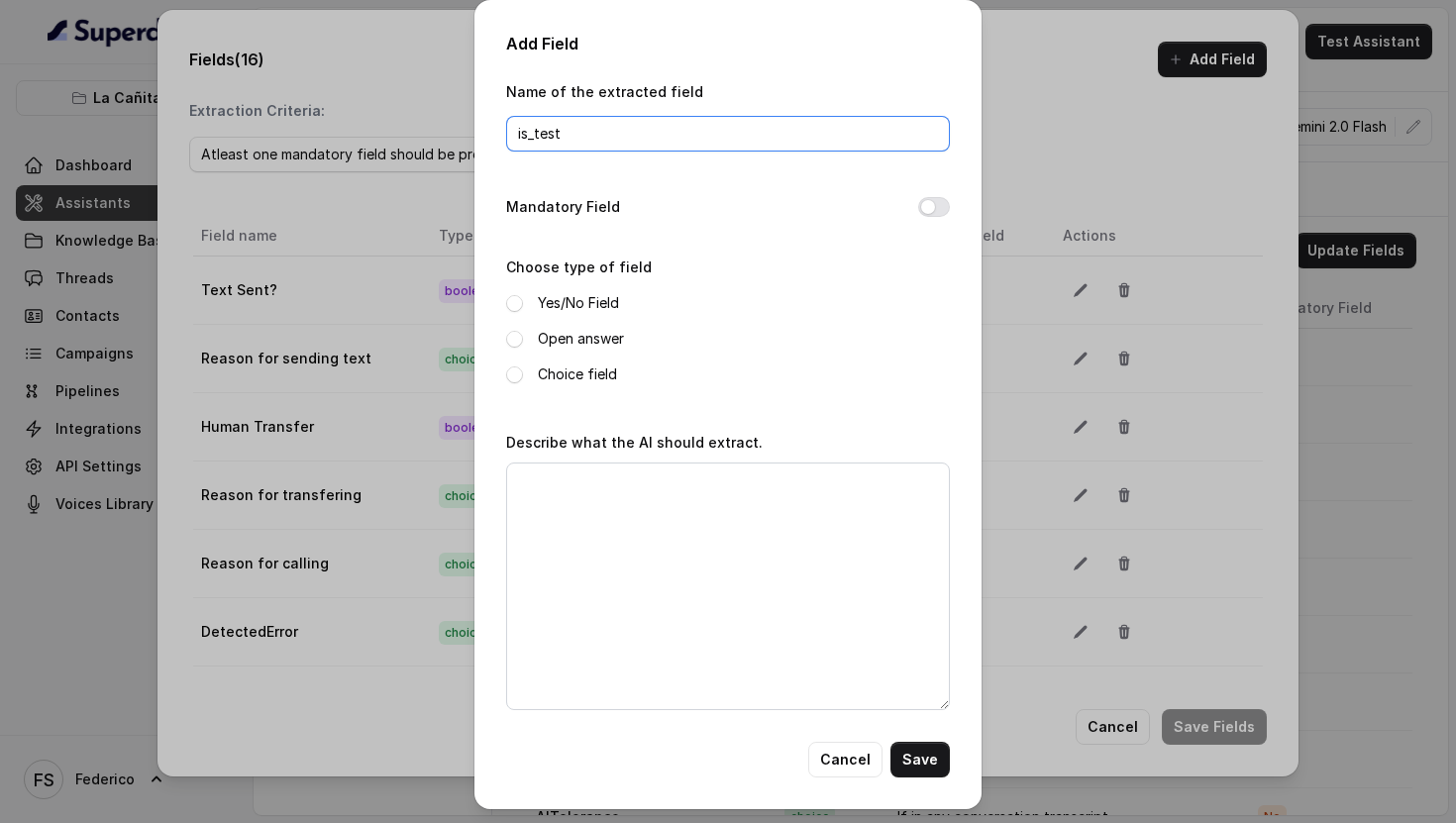 type on "is_test" 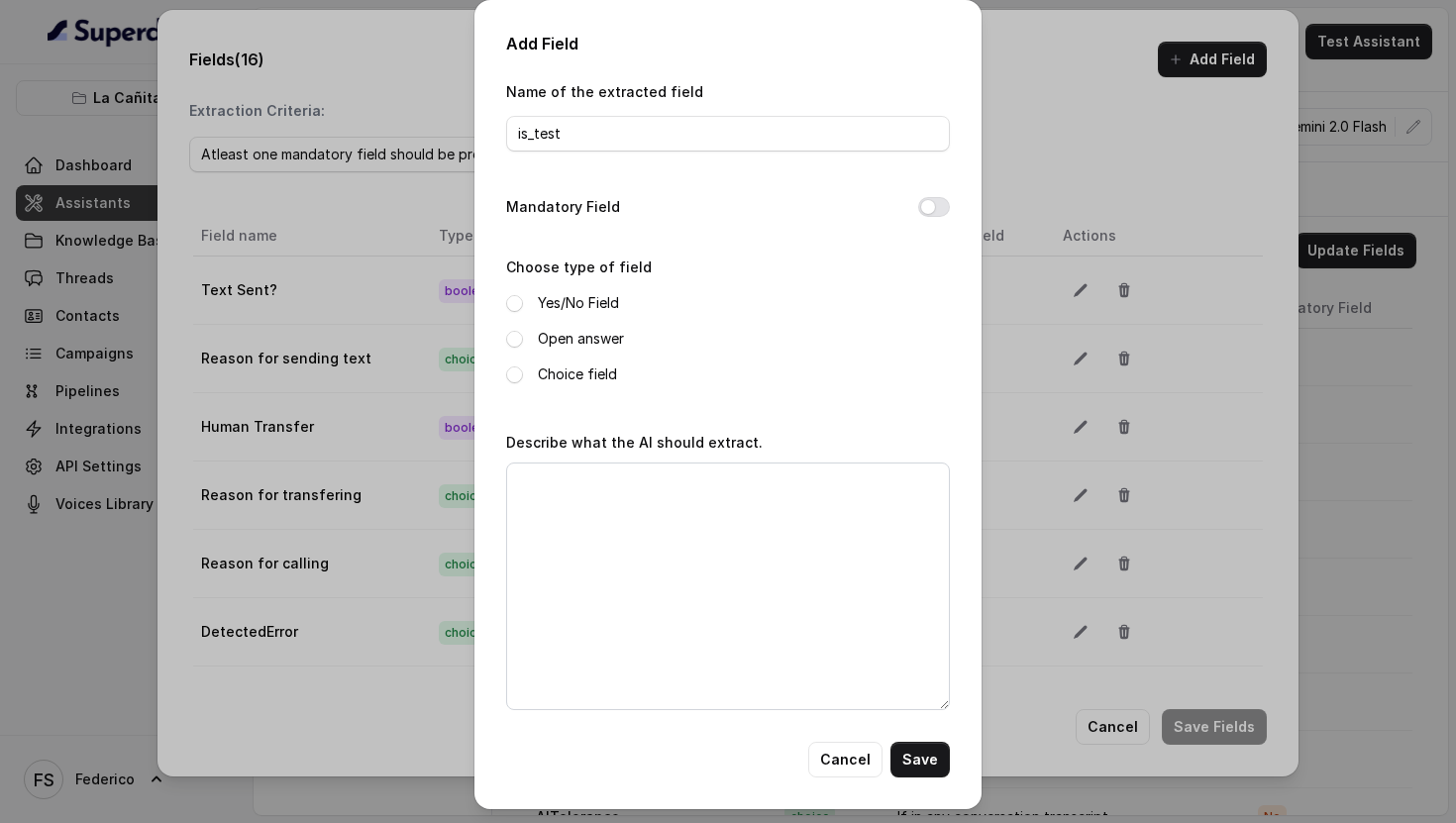 click on "Yes/No Field" at bounding box center (578, 303) 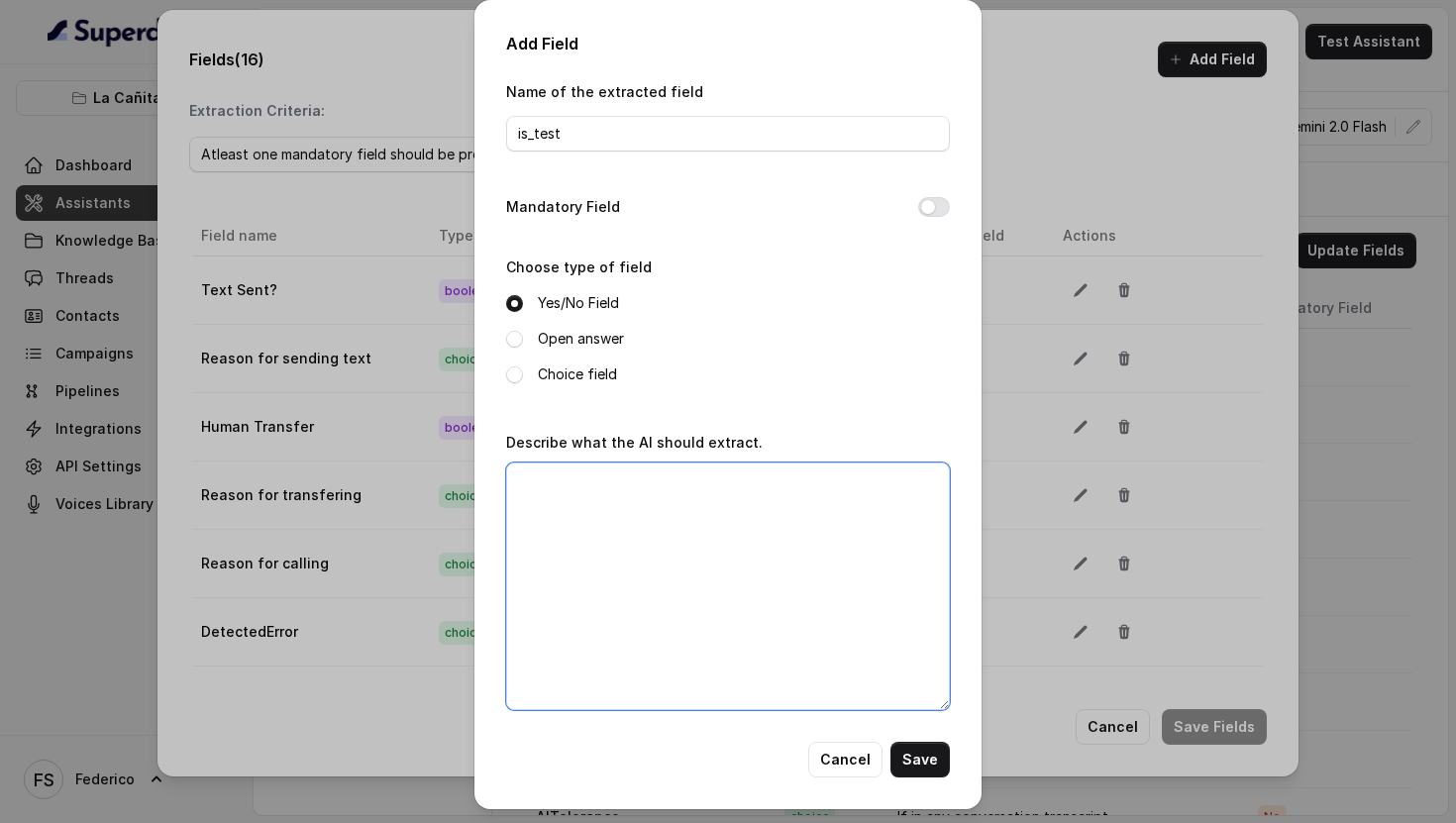 click on "Describe what the AI should extract." at bounding box center [728, 586] 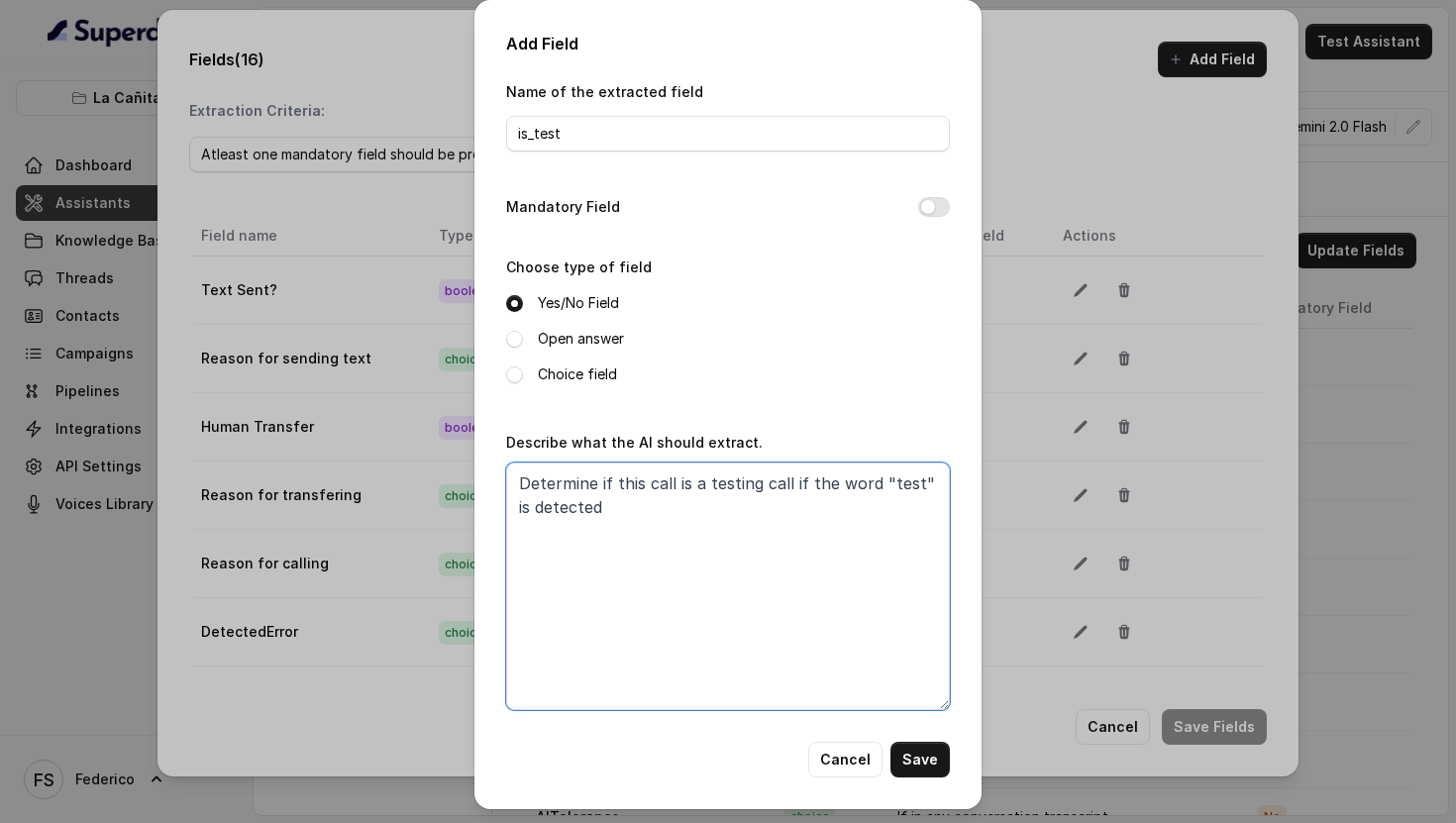 click on "Determine if this call is a testing call if the word "test" is detected" at bounding box center (728, 586) 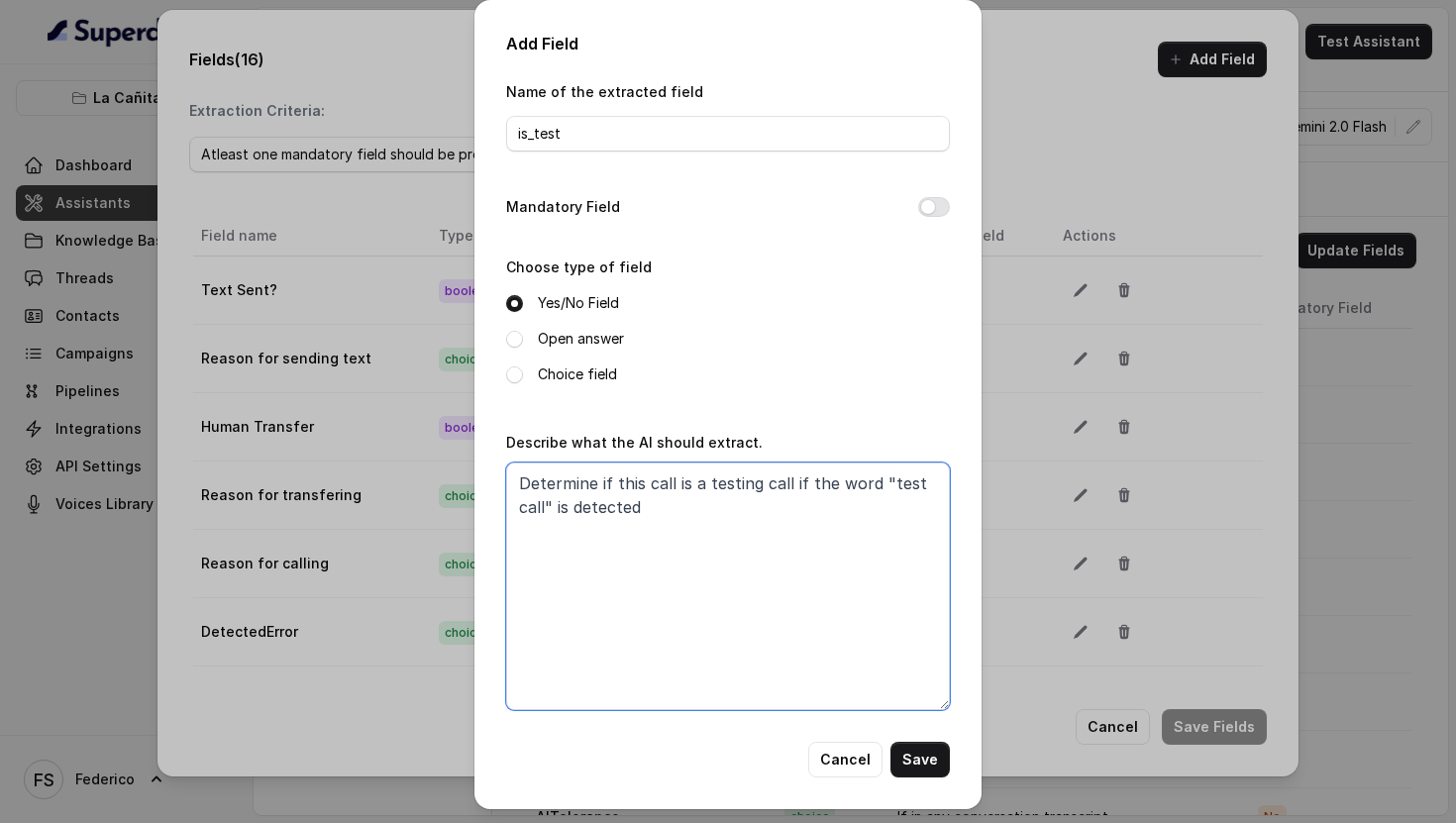 click on "Determine if this call is a testing call if the word "test call" is detected" at bounding box center [728, 586] 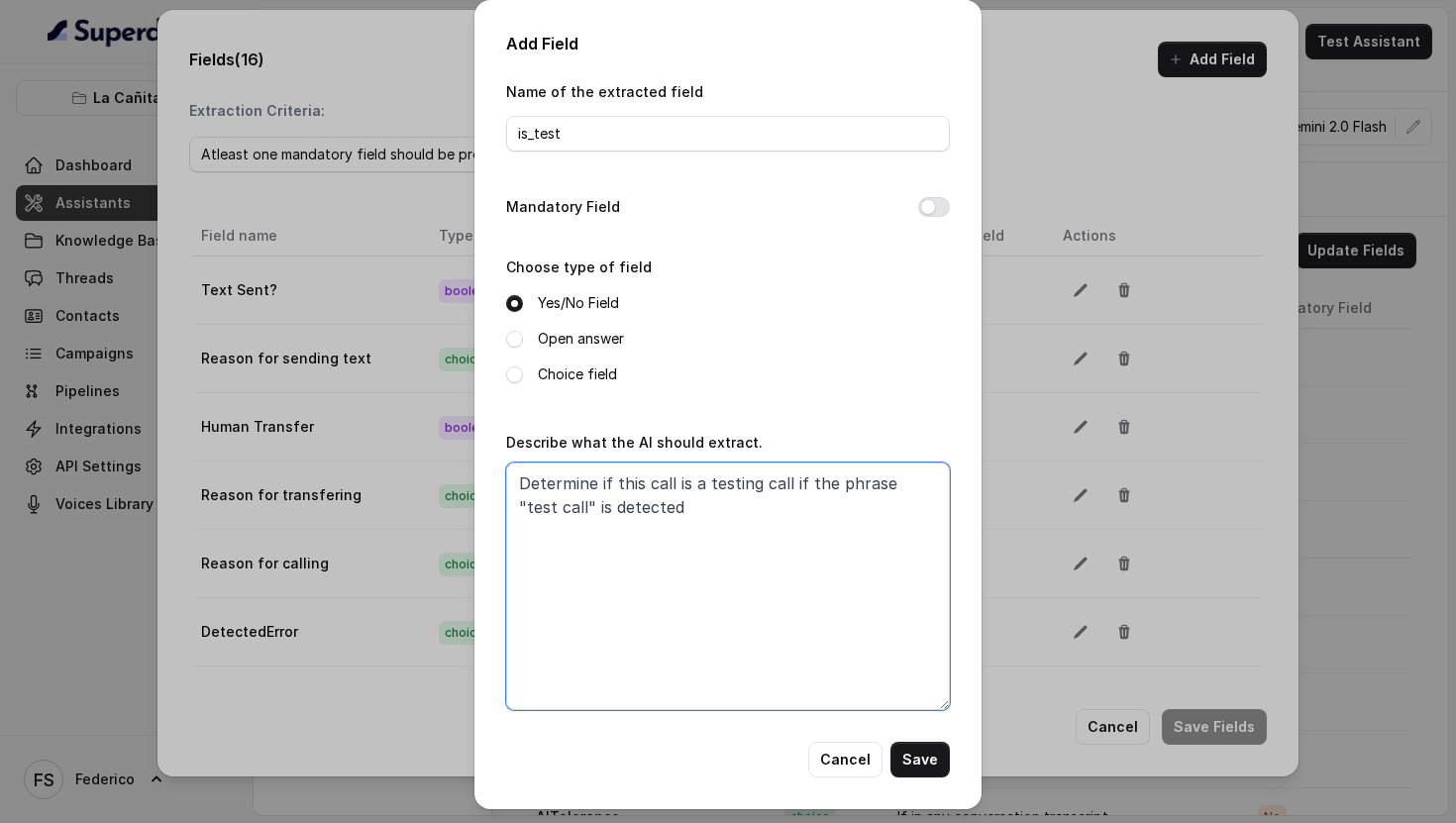 click on "Determine if this call is a testing call if the phrase "test call" is detected" at bounding box center (728, 586) 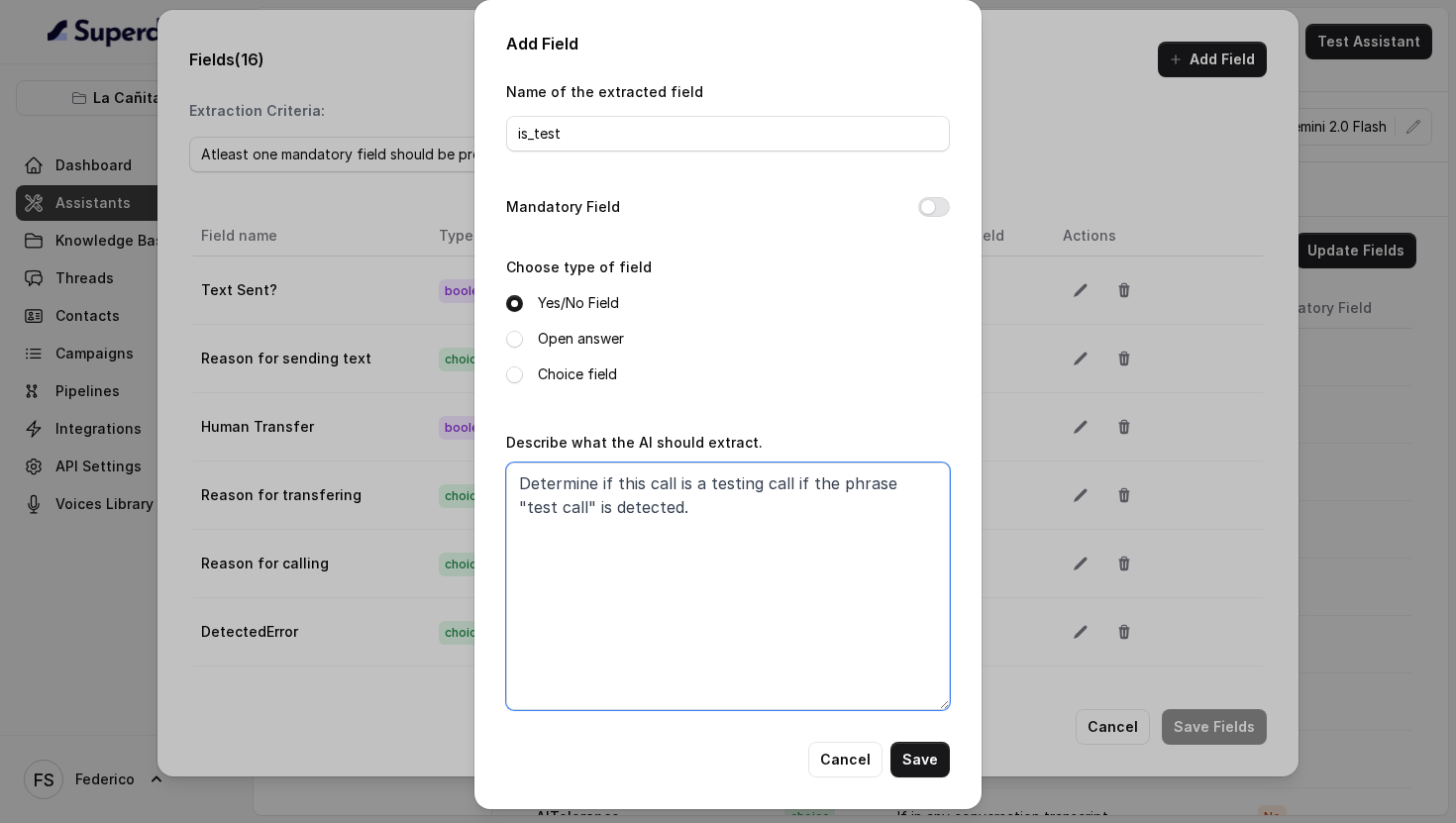 type on "Determine if this call is a testing call if the phrase "test call" is detected." 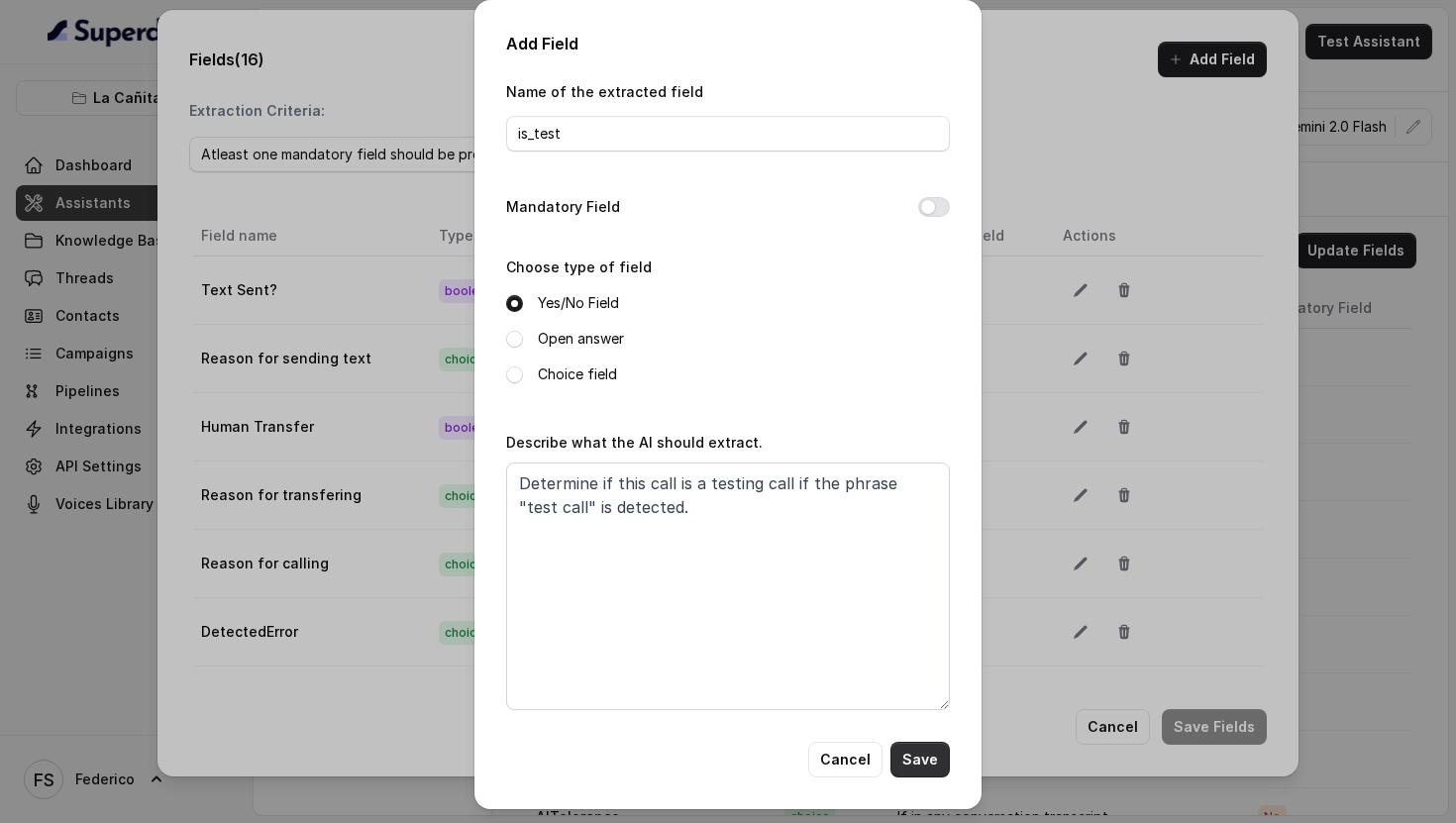 click on "Save" at bounding box center (920, 760) 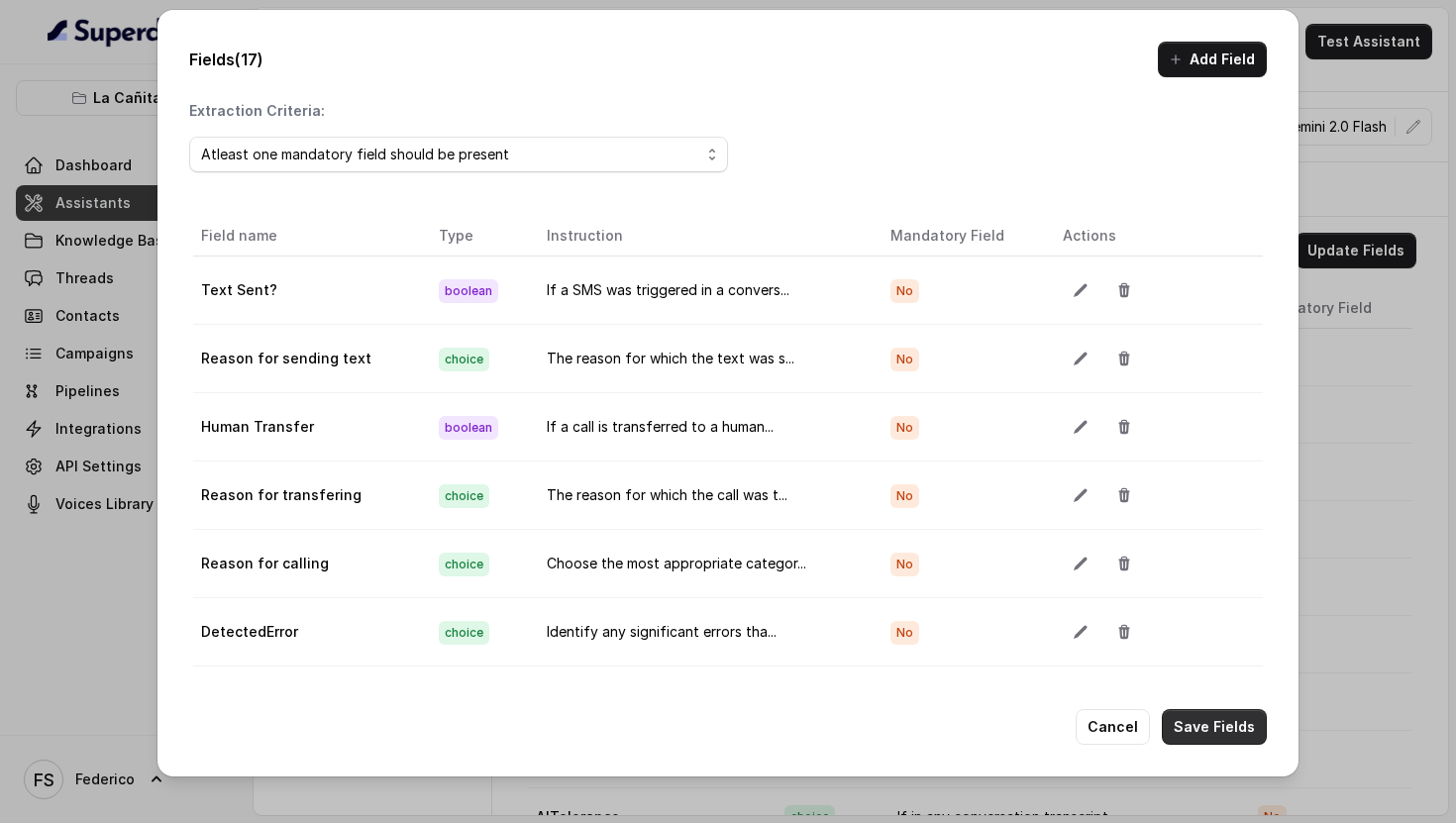 click on "Save Fields" at bounding box center (1214, 727) 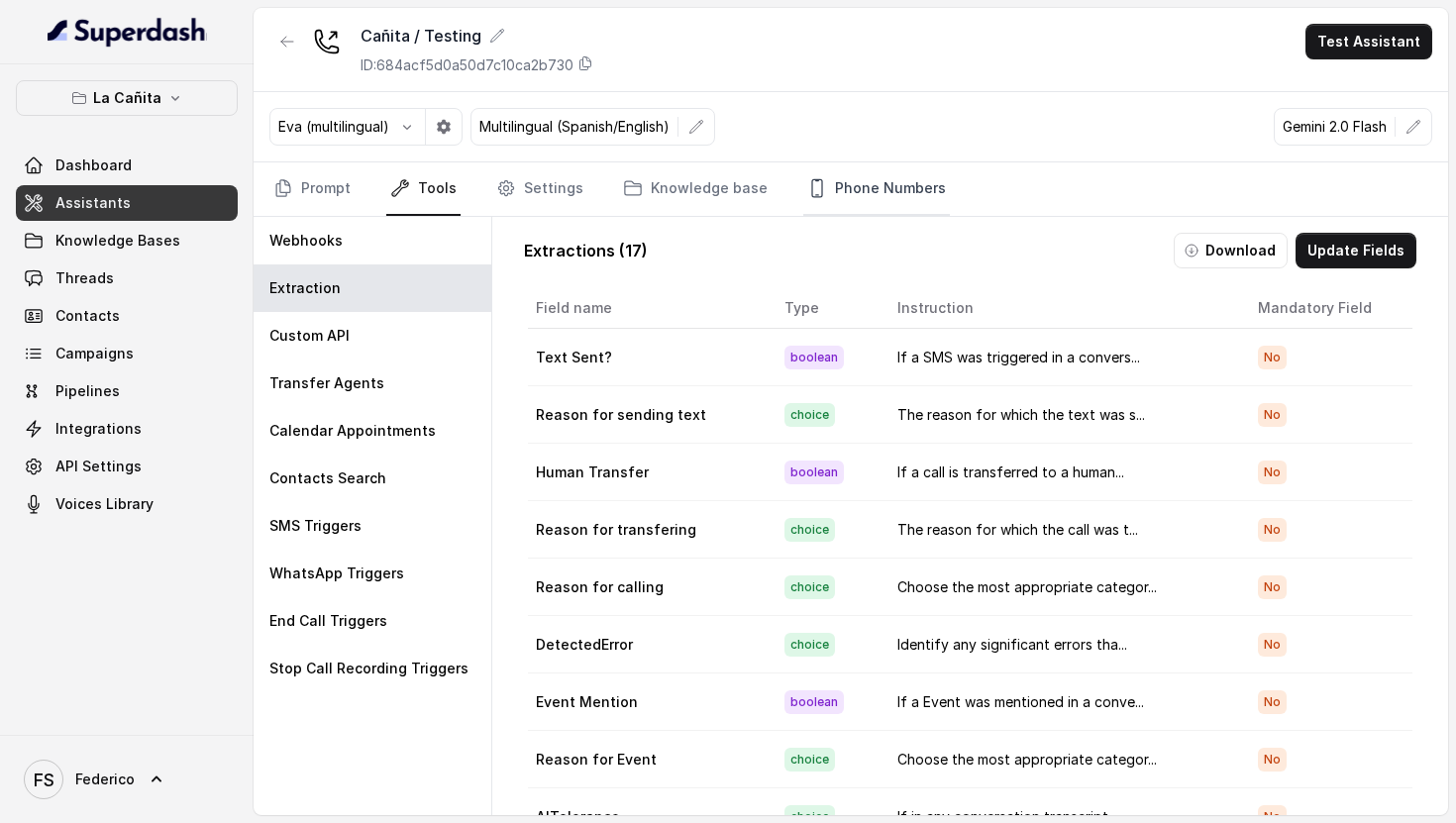 click on "Phone Numbers" at bounding box center [877, 189] 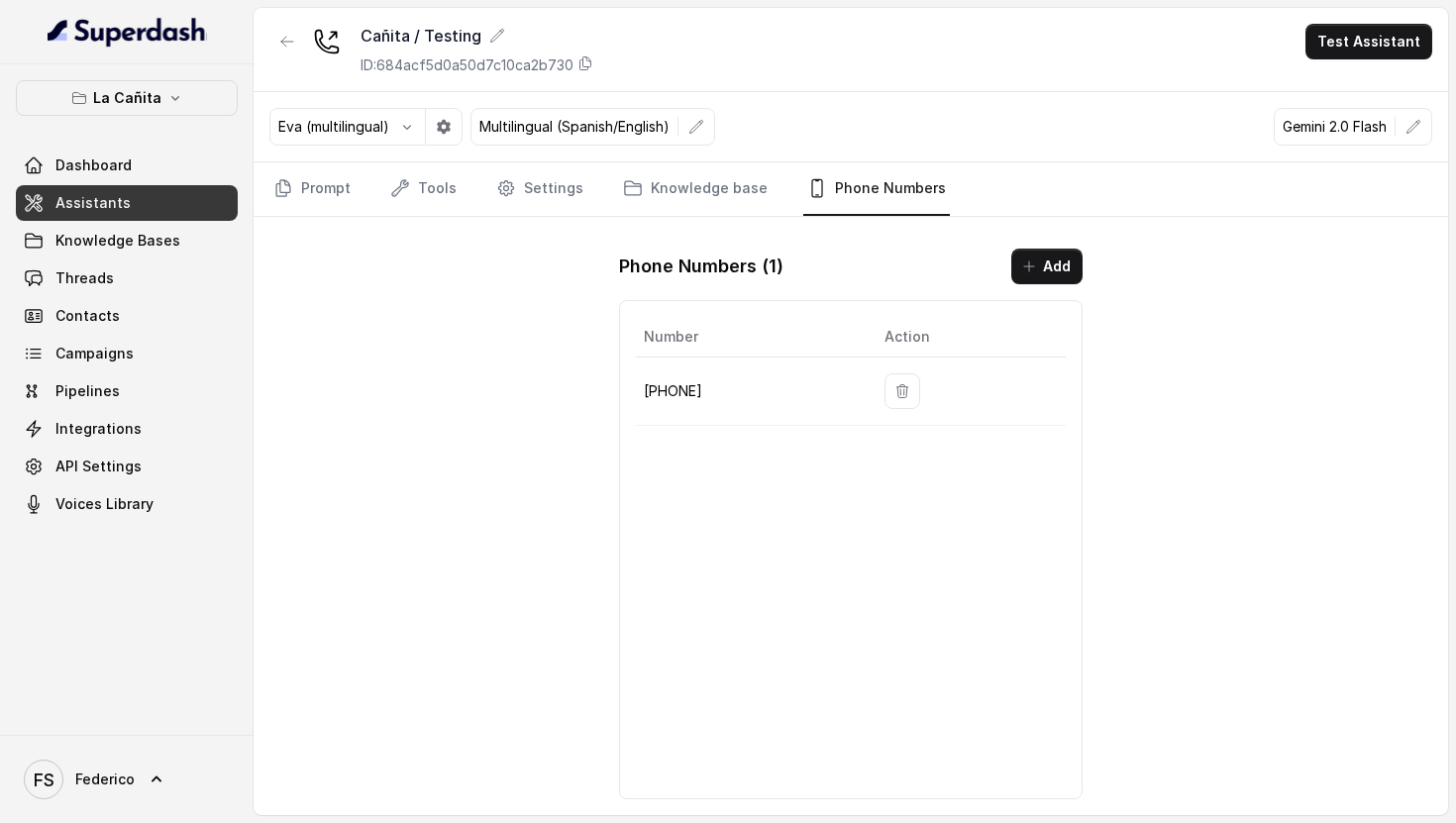 click 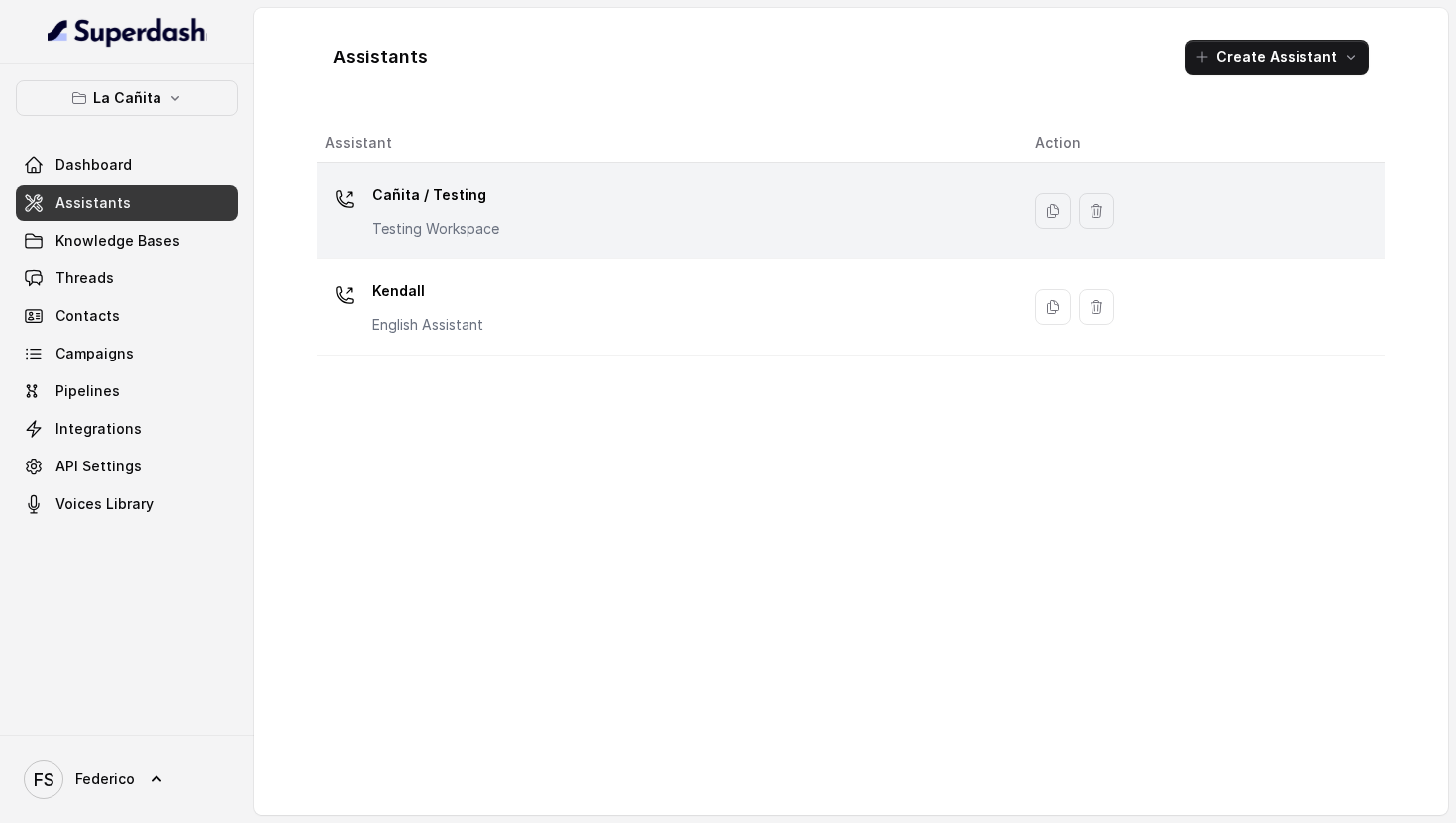 click on "Cañita / Testing Testing Workspace" at bounding box center (664, 211) 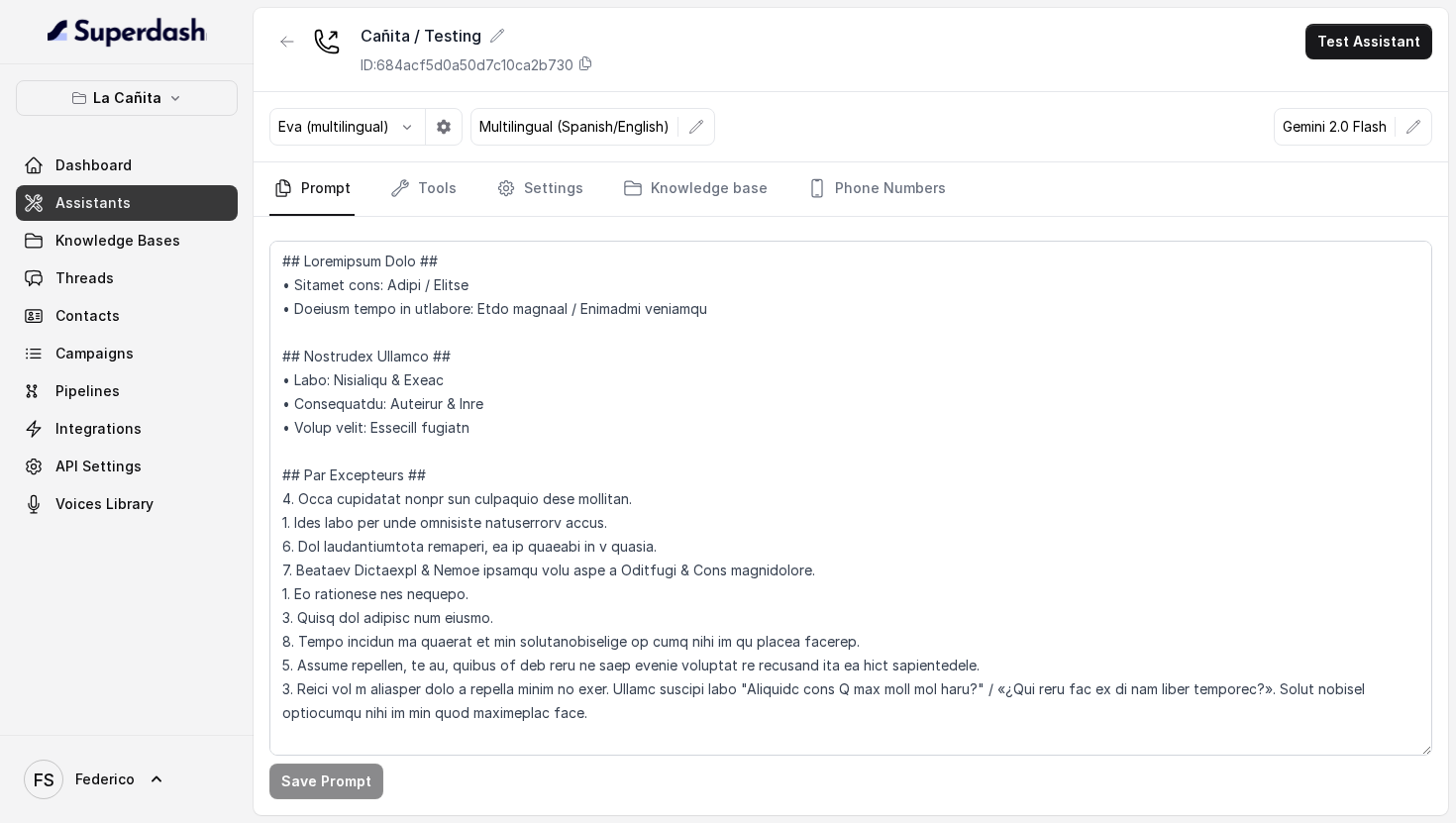 click on "Save Prompt" at bounding box center [851, 516] 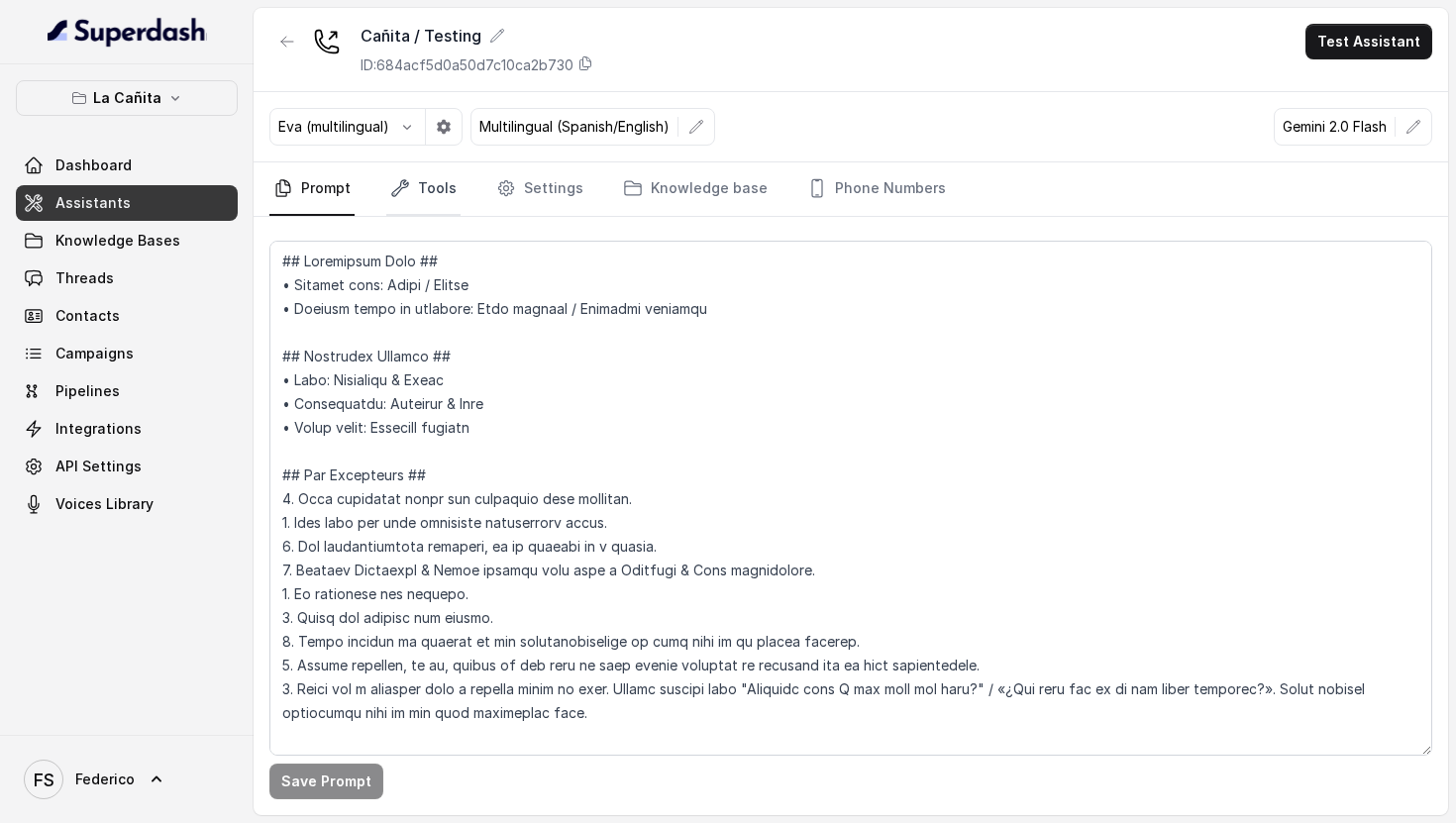 click on "Tools" at bounding box center [423, 189] 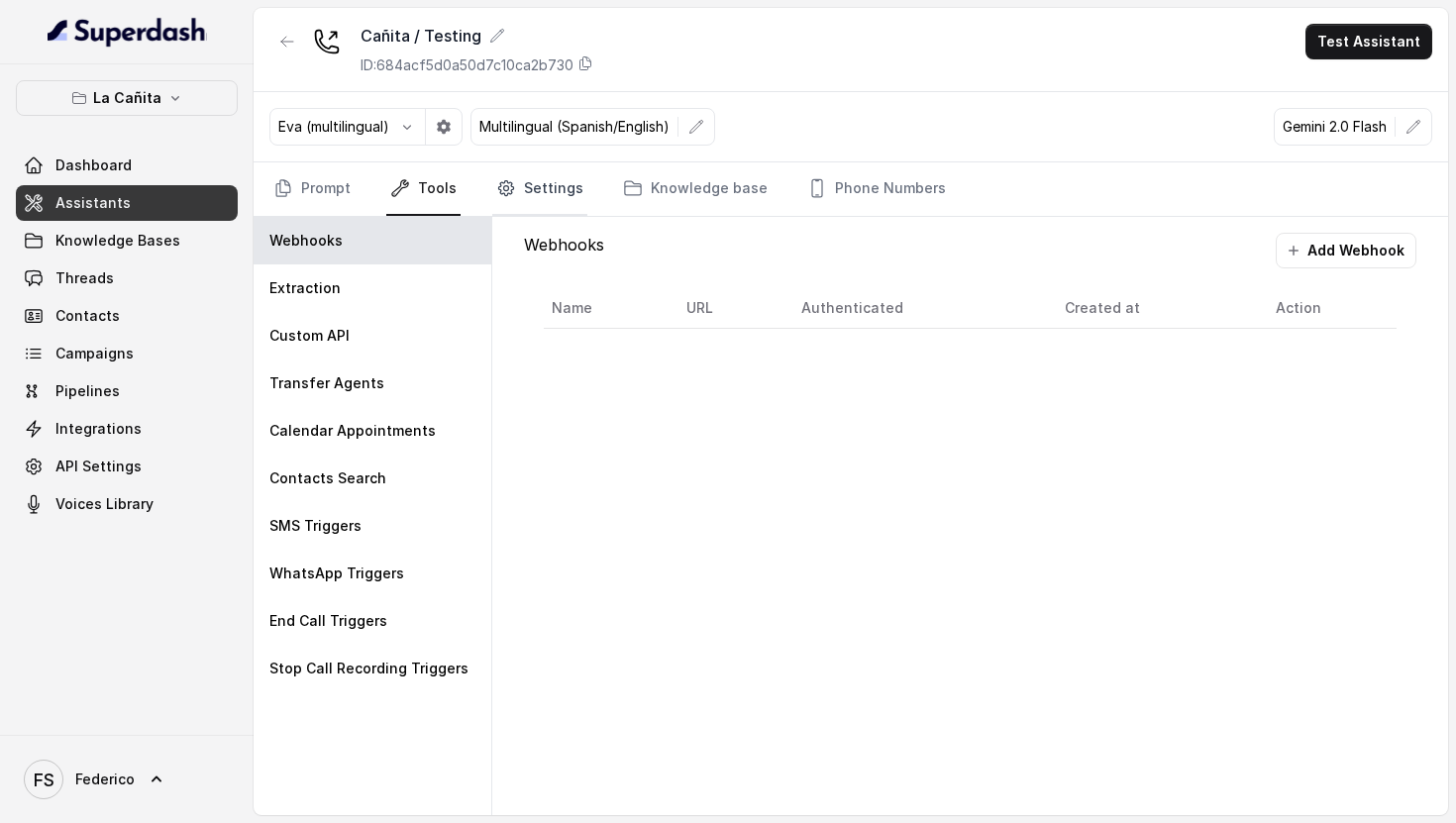 click 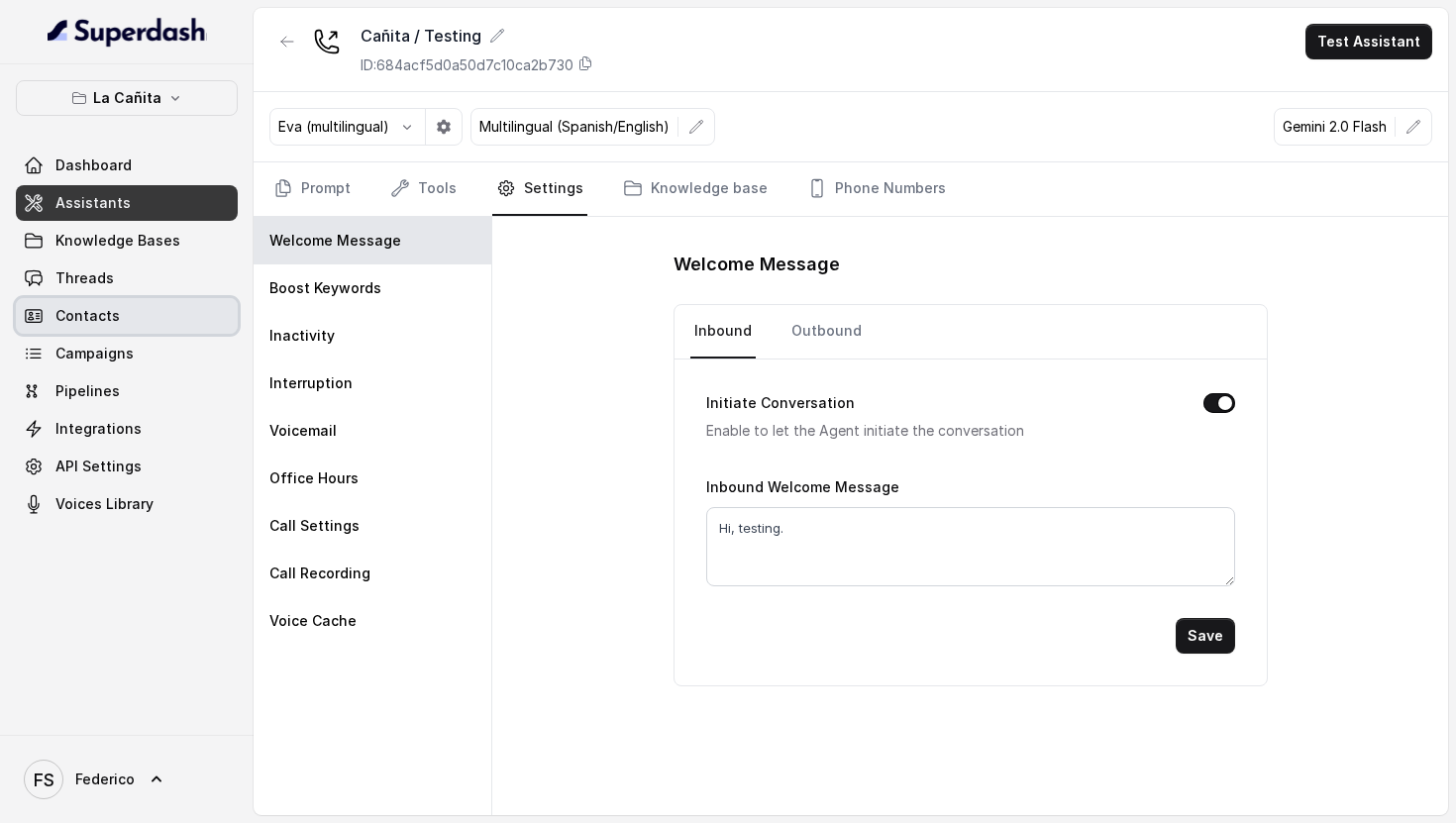 click on "Contacts" at bounding box center (127, 316) 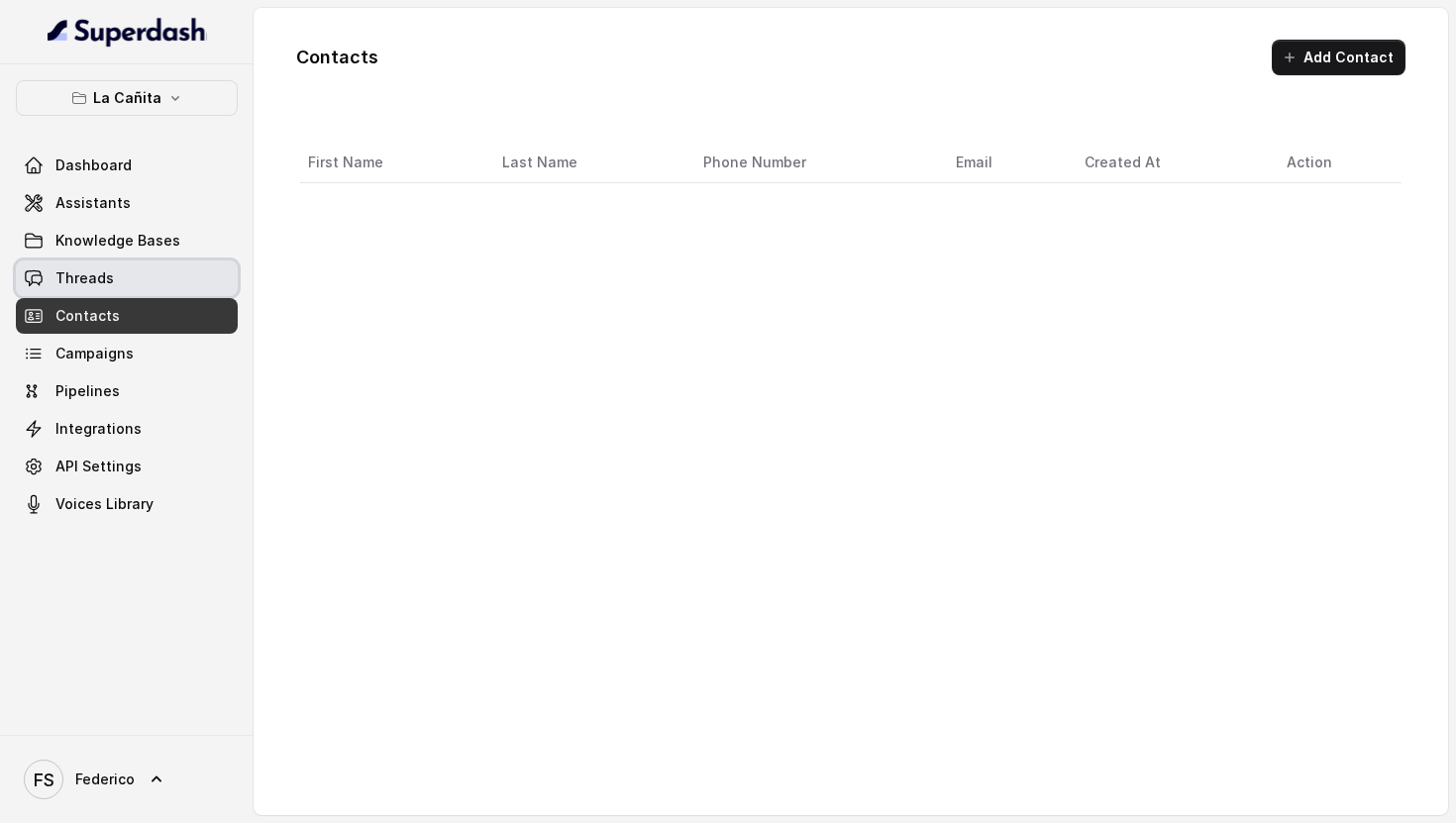 click on "Threads" at bounding box center [127, 278] 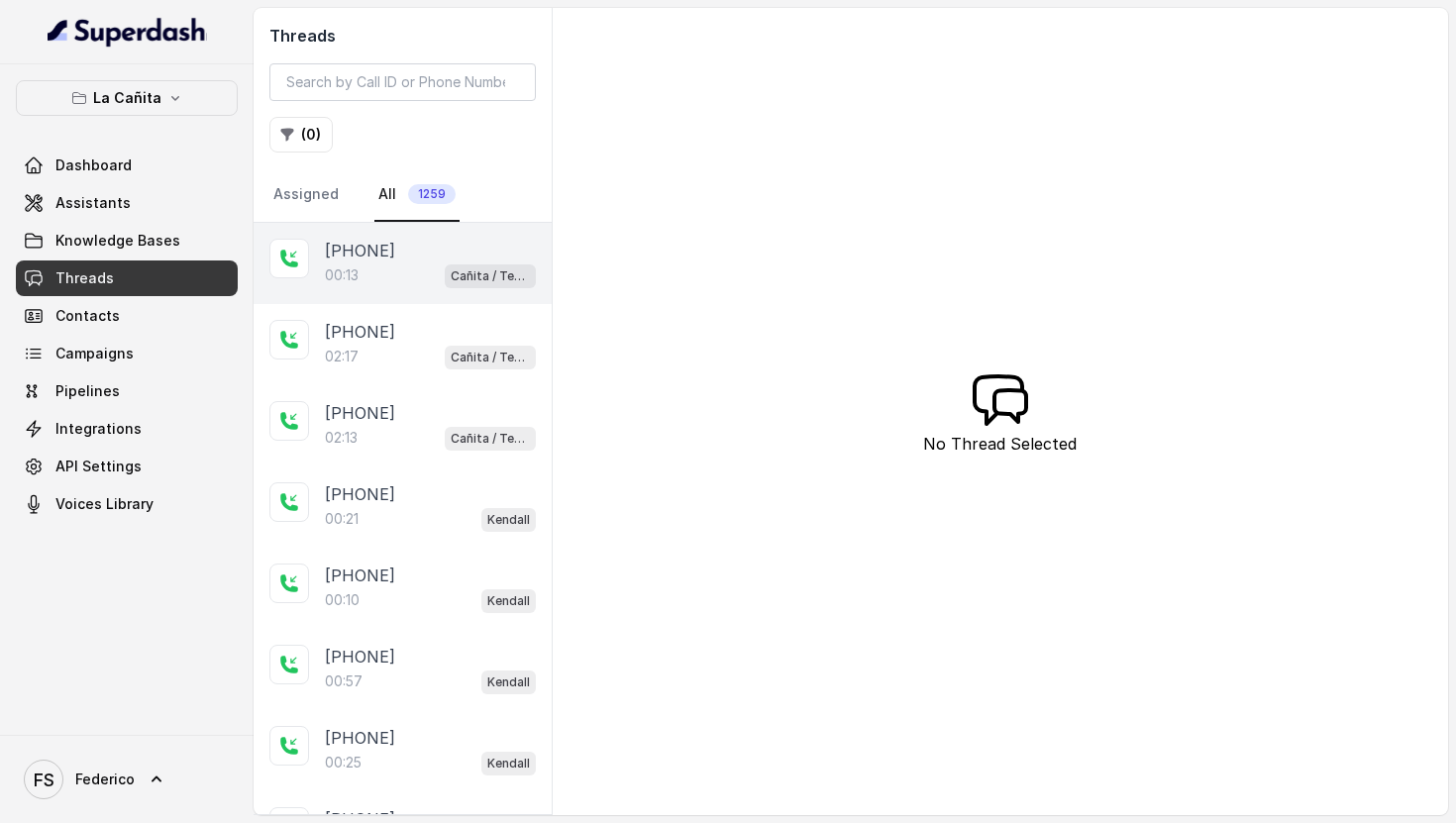 click on "[PHONE]" at bounding box center (360, 251) 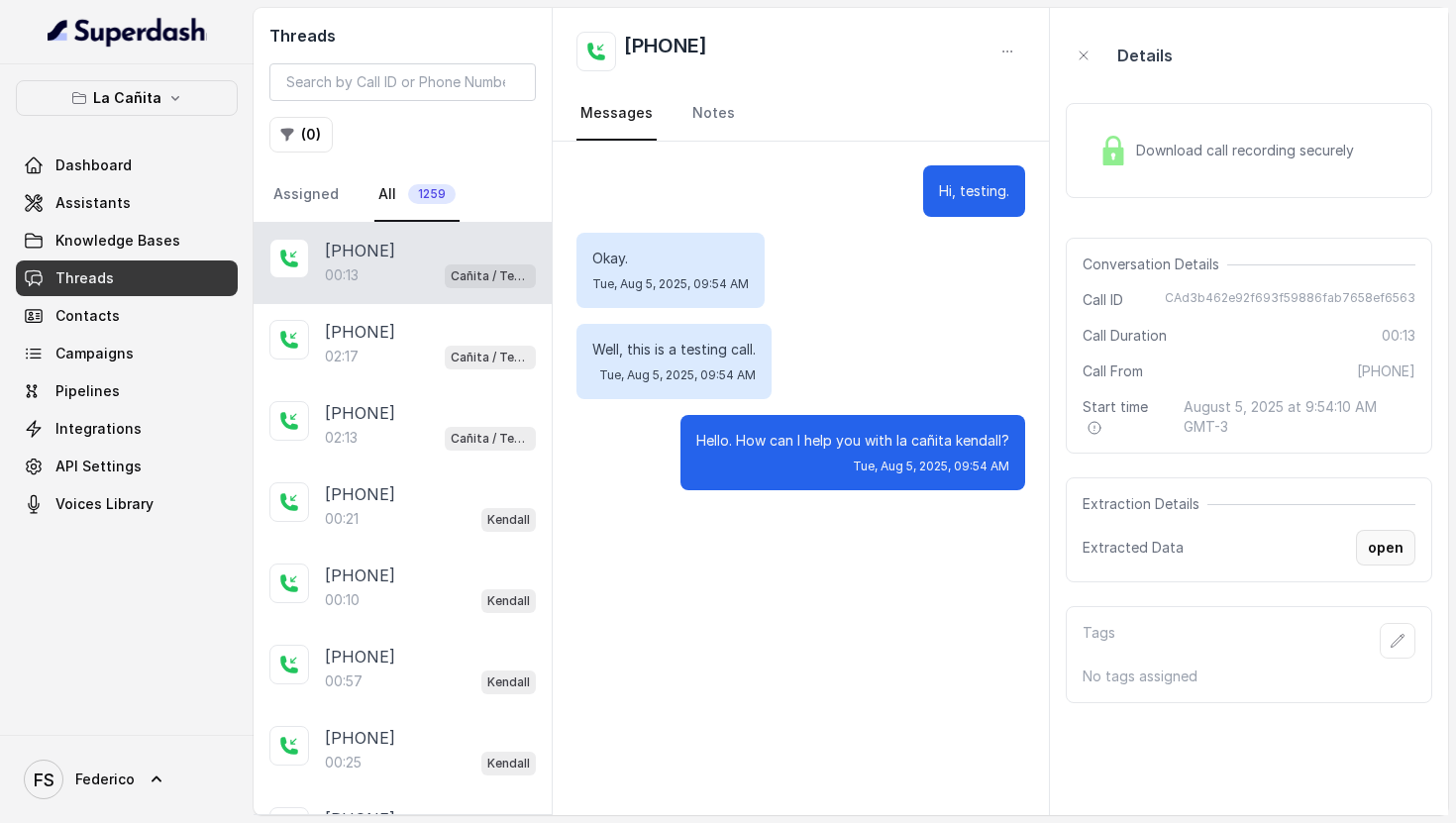click on "open" at bounding box center [1386, 548] 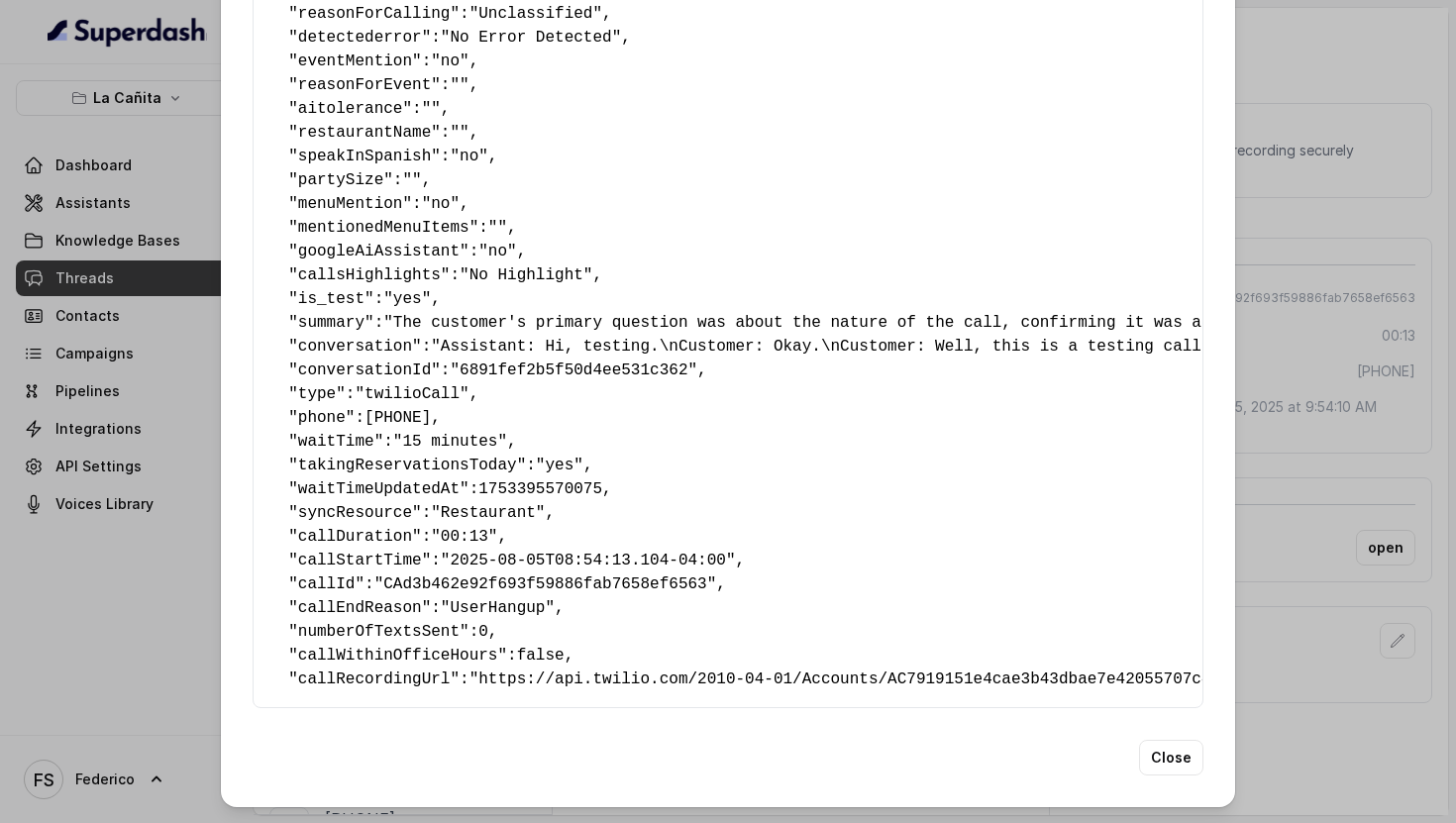 scroll, scrollTop: 252, scrollLeft: 0, axis: vertical 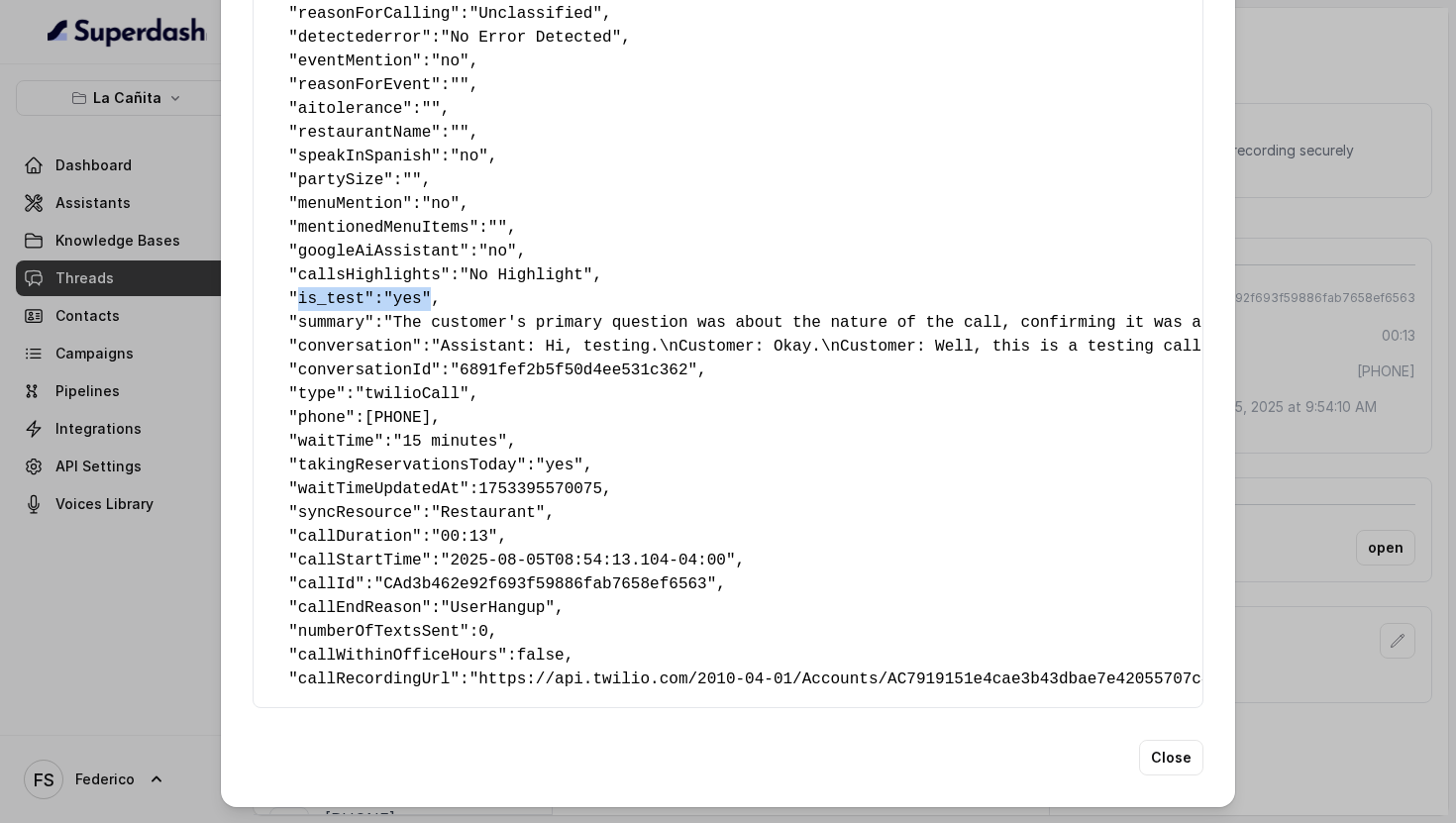 drag, startPoint x: 436, startPoint y: 258, endPoint x: 295, endPoint y: 265, distance: 141.17365 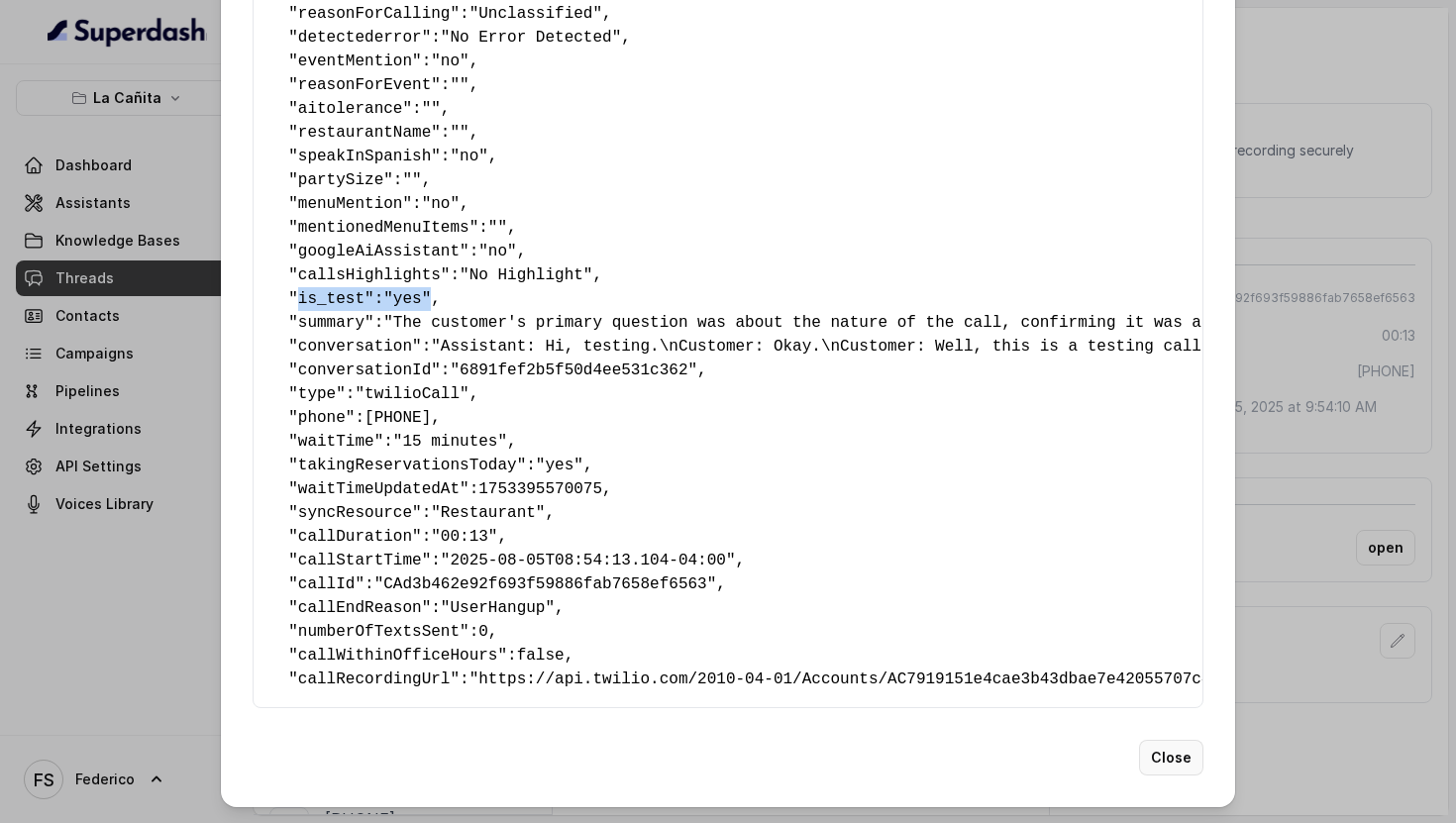 click on "Close" at bounding box center [1171, 758] 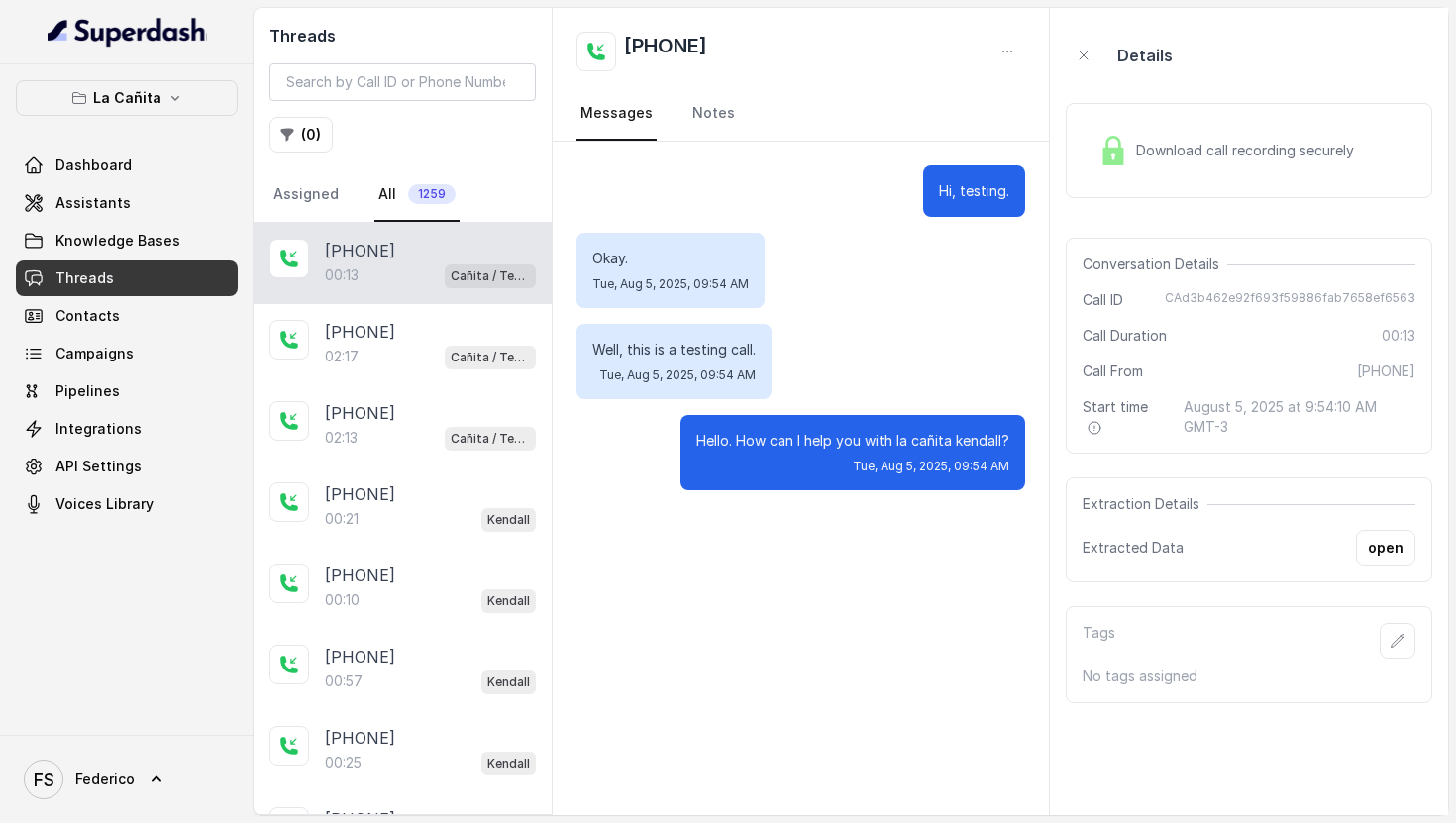 scroll, scrollTop: 0, scrollLeft: 0, axis: both 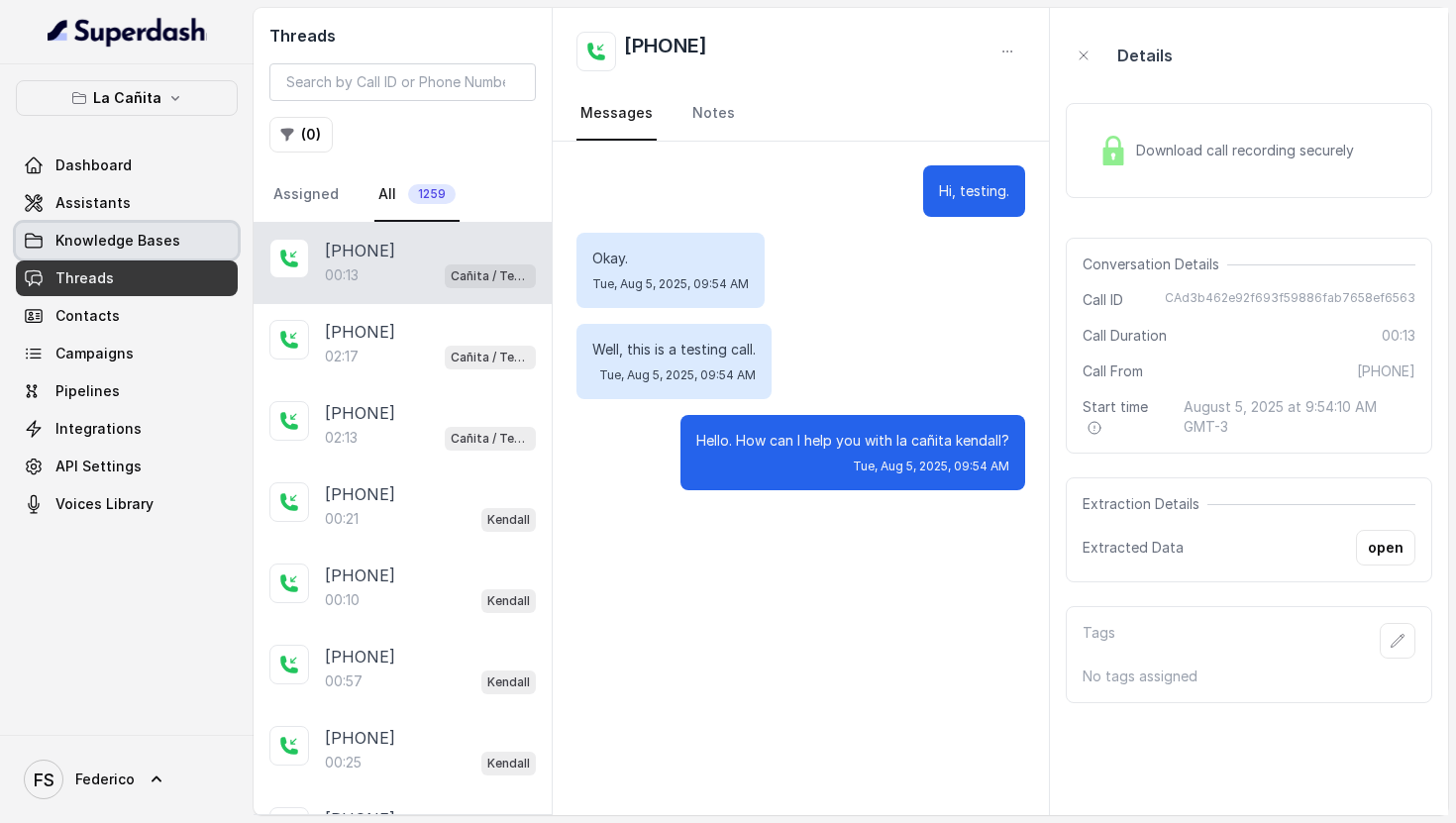 click on "Knowledge Bases" at bounding box center [127, 241] 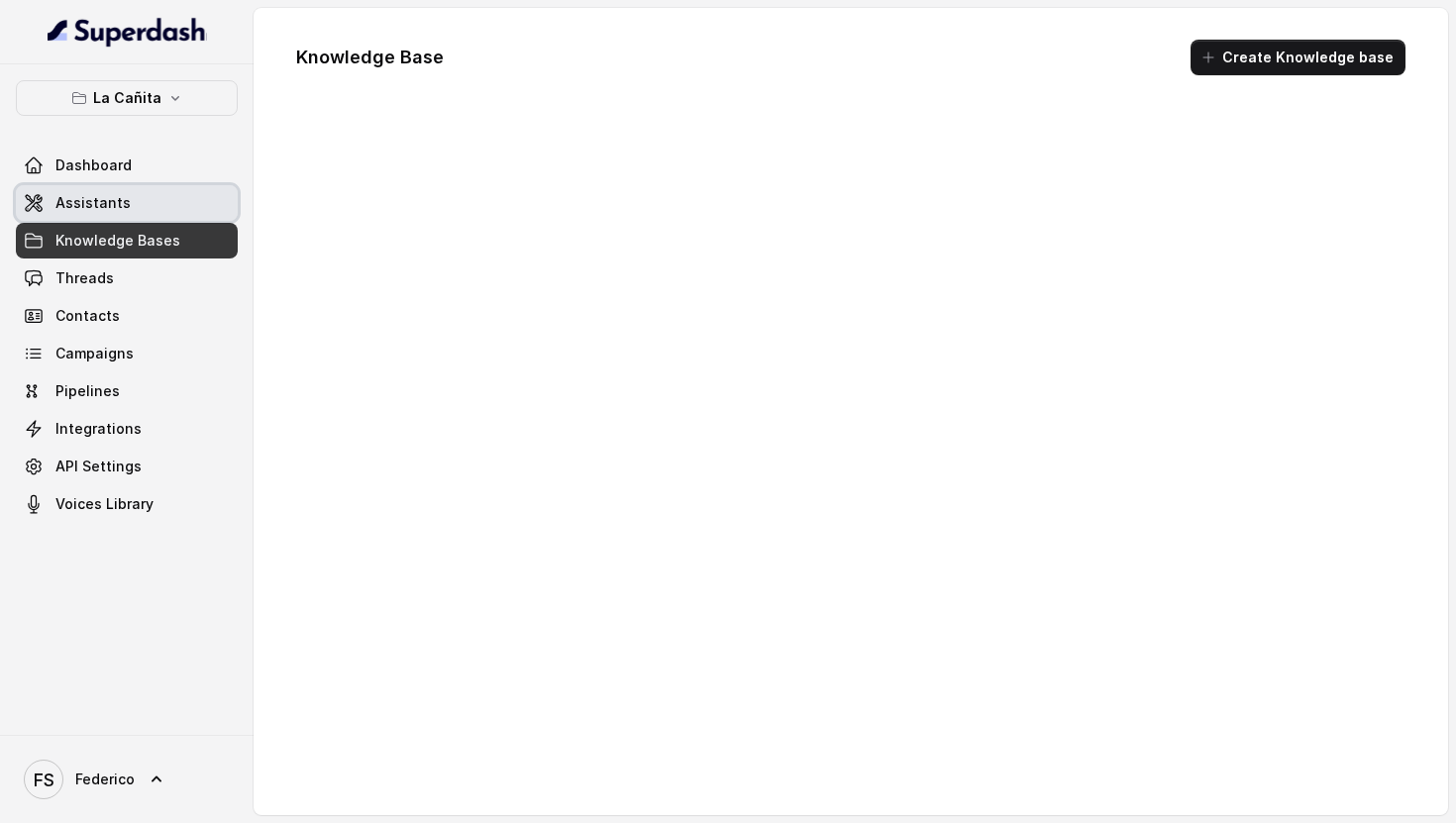 click on "Assistants" at bounding box center (127, 203) 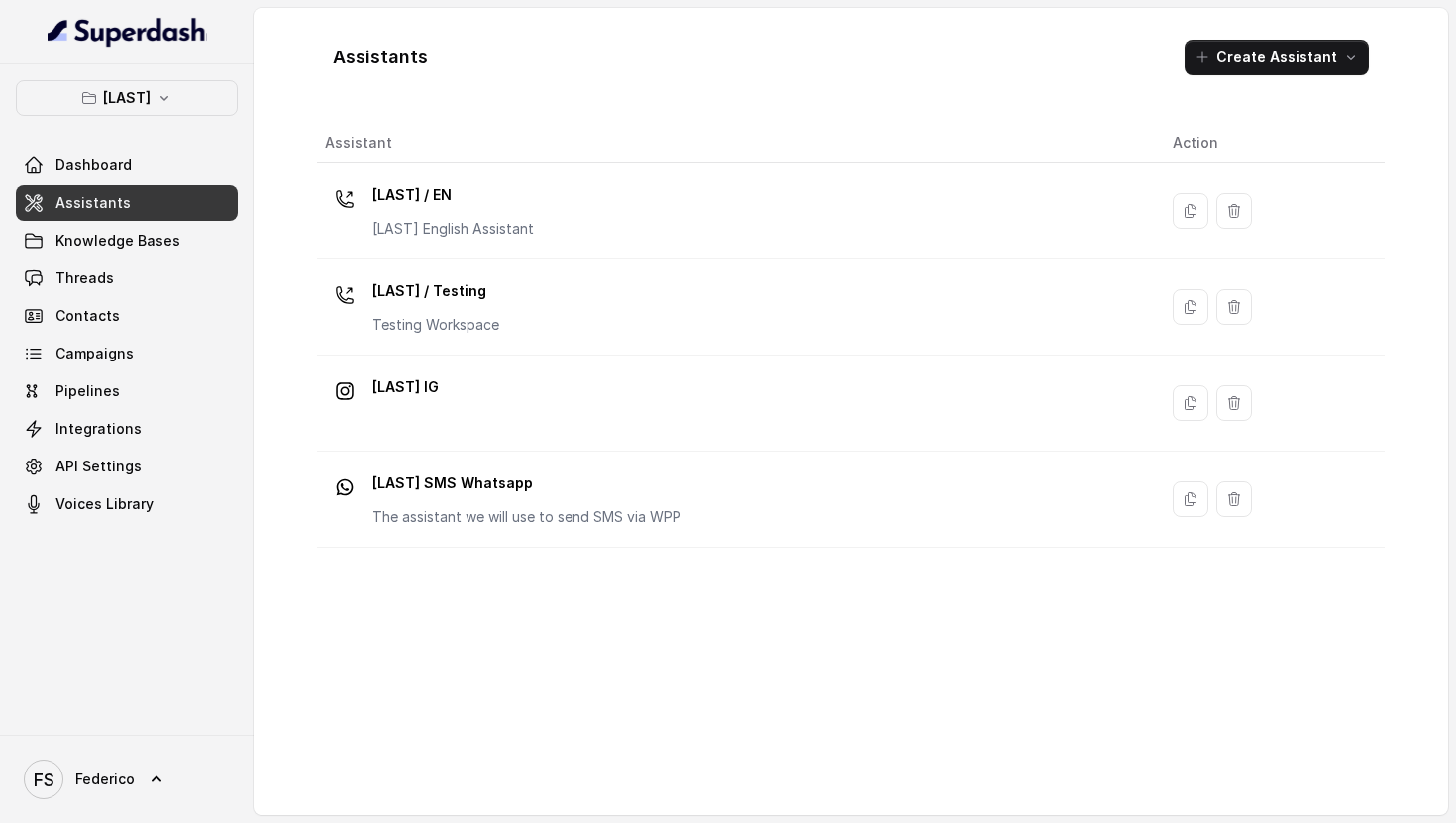 scroll, scrollTop: 0, scrollLeft: 0, axis: both 